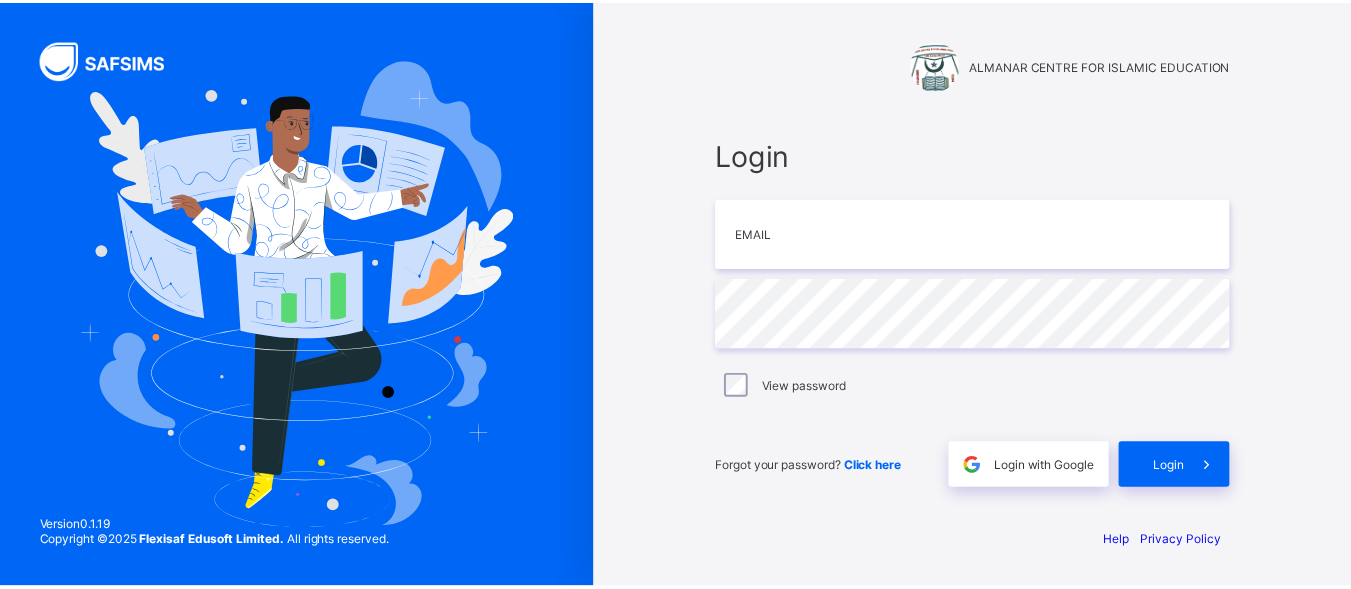 scroll, scrollTop: 0, scrollLeft: 0, axis: both 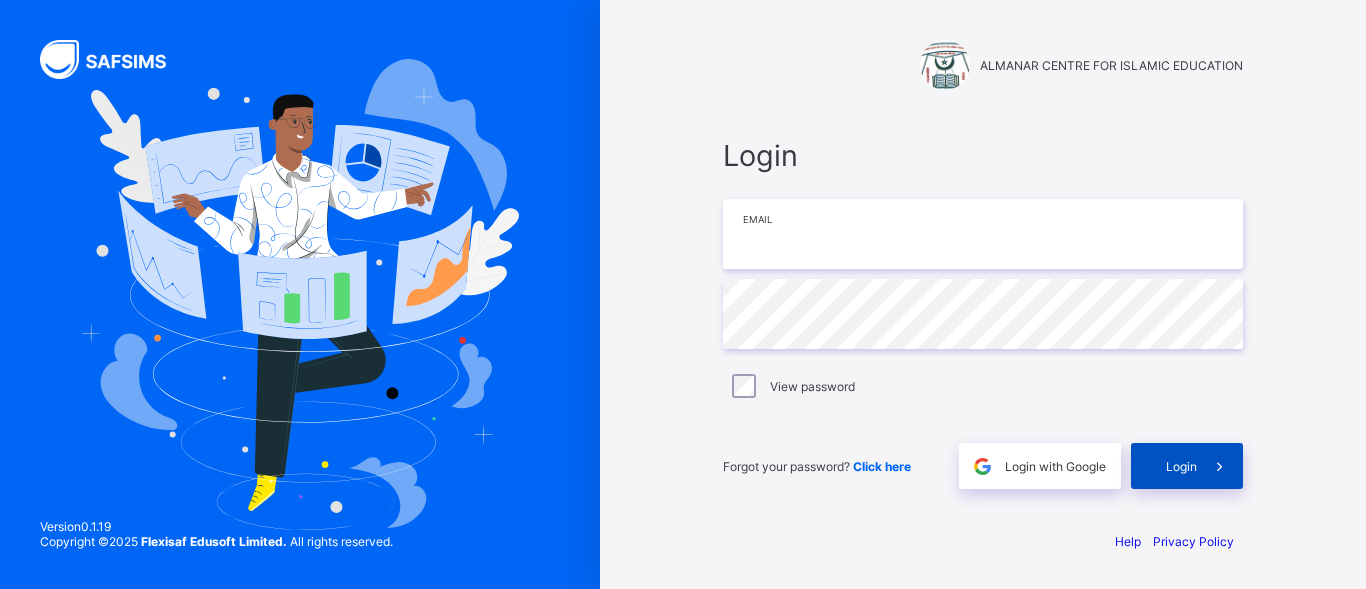 type on "**********" 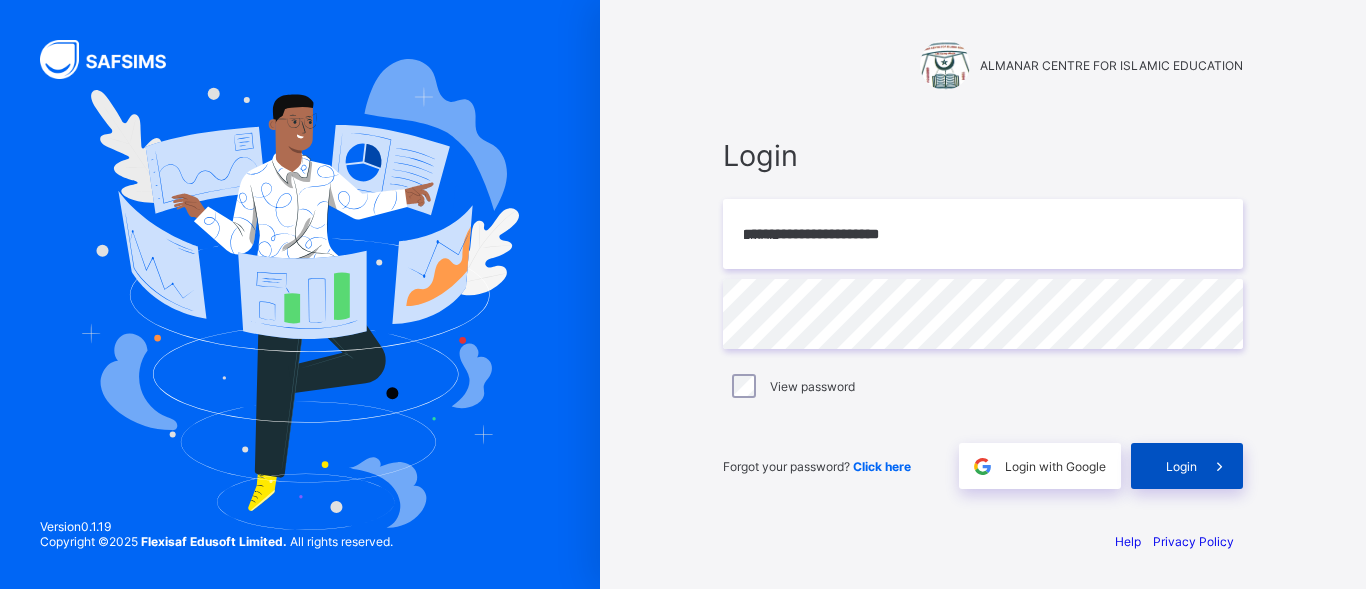 click on "Login" at bounding box center [1187, 466] 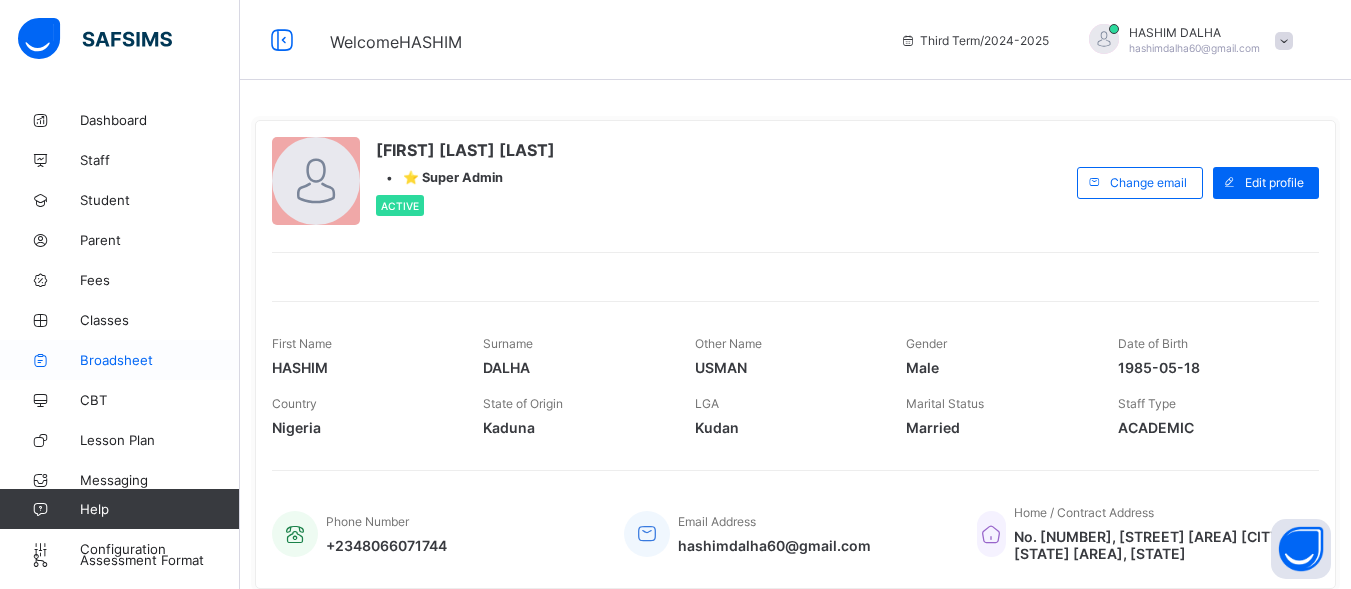 click on "Broadsheet" at bounding box center [160, 360] 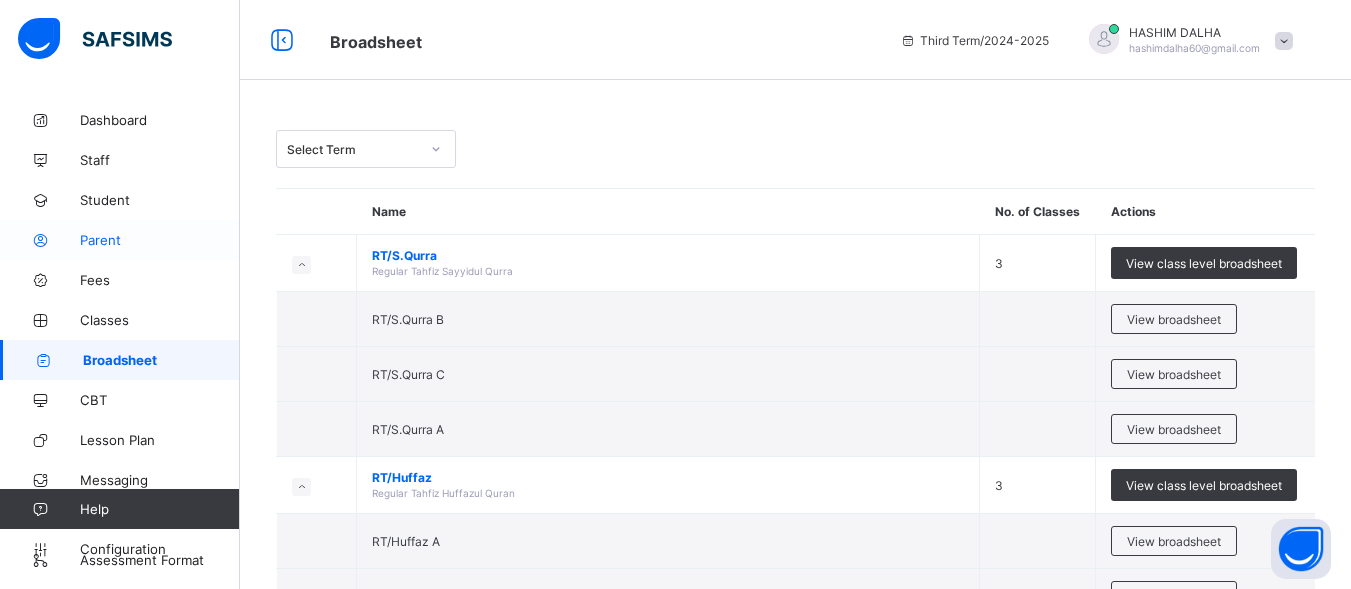 click on "Parent" at bounding box center (120, 240) 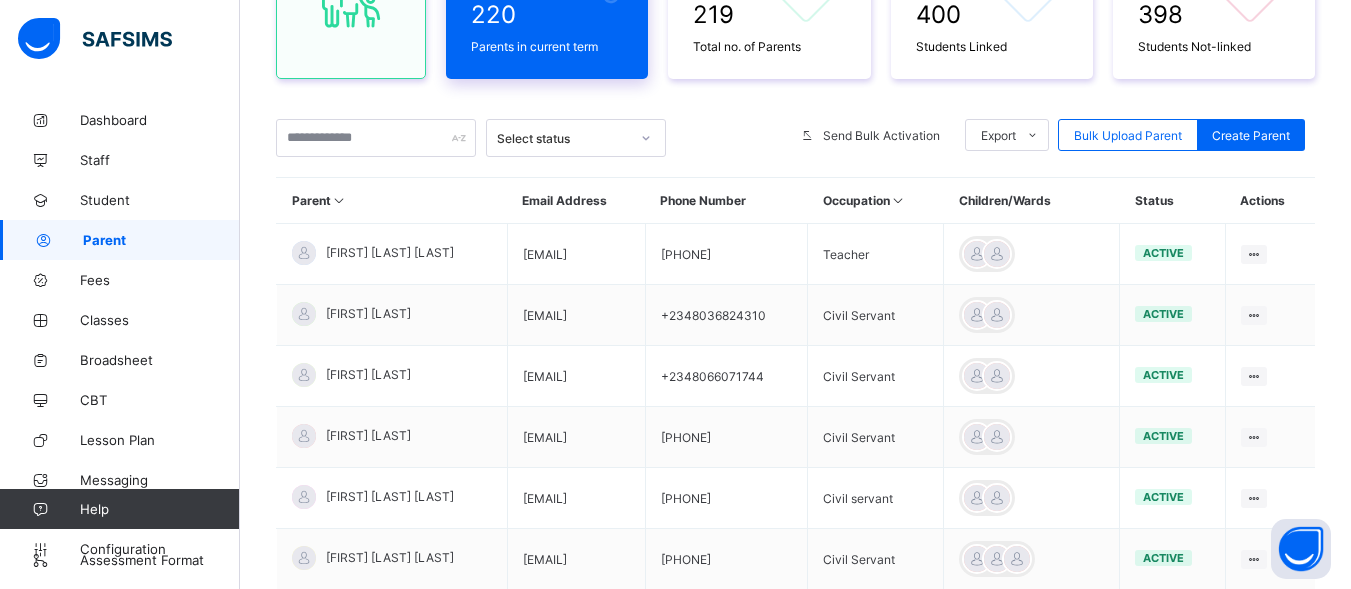 scroll, scrollTop: 290, scrollLeft: 0, axis: vertical 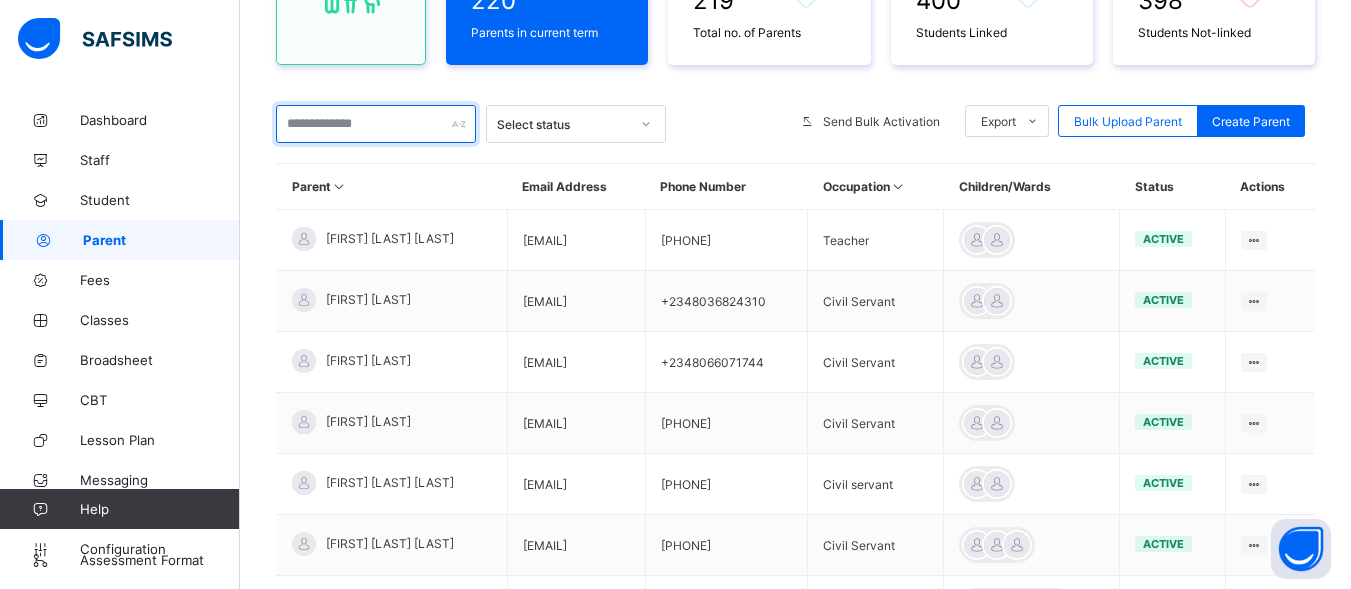 click at bounding box center (376, 124) 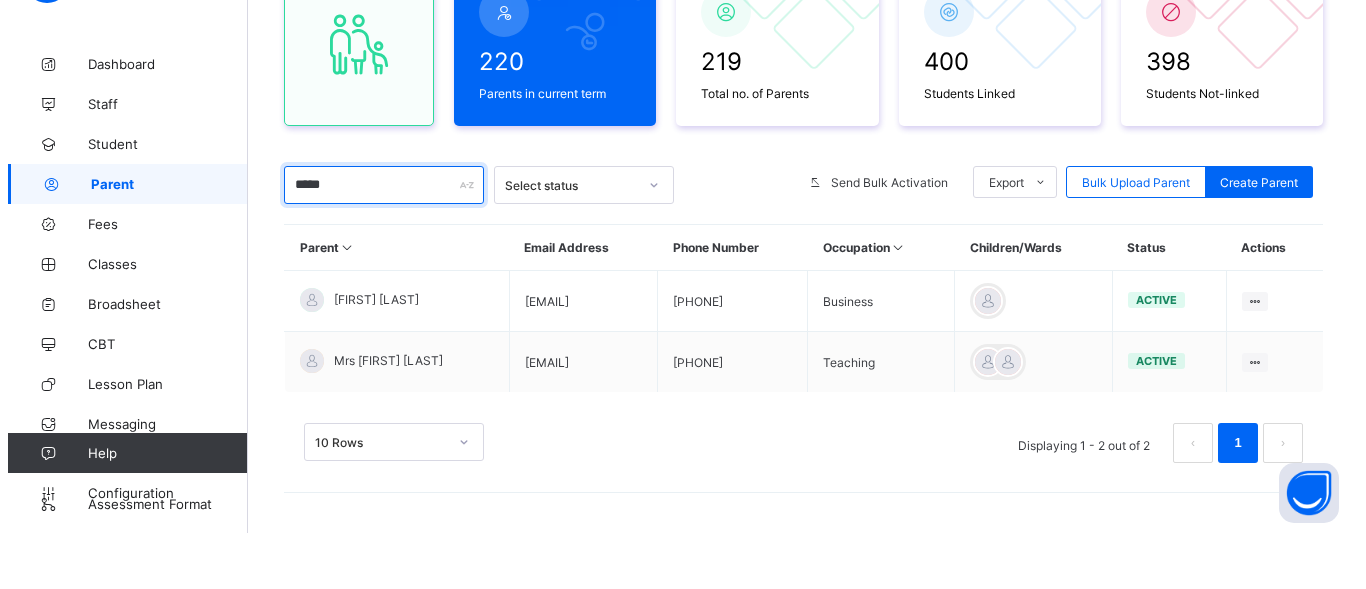 scroll, scrollTop: 173, scrollLeft: 0, axis: vertical 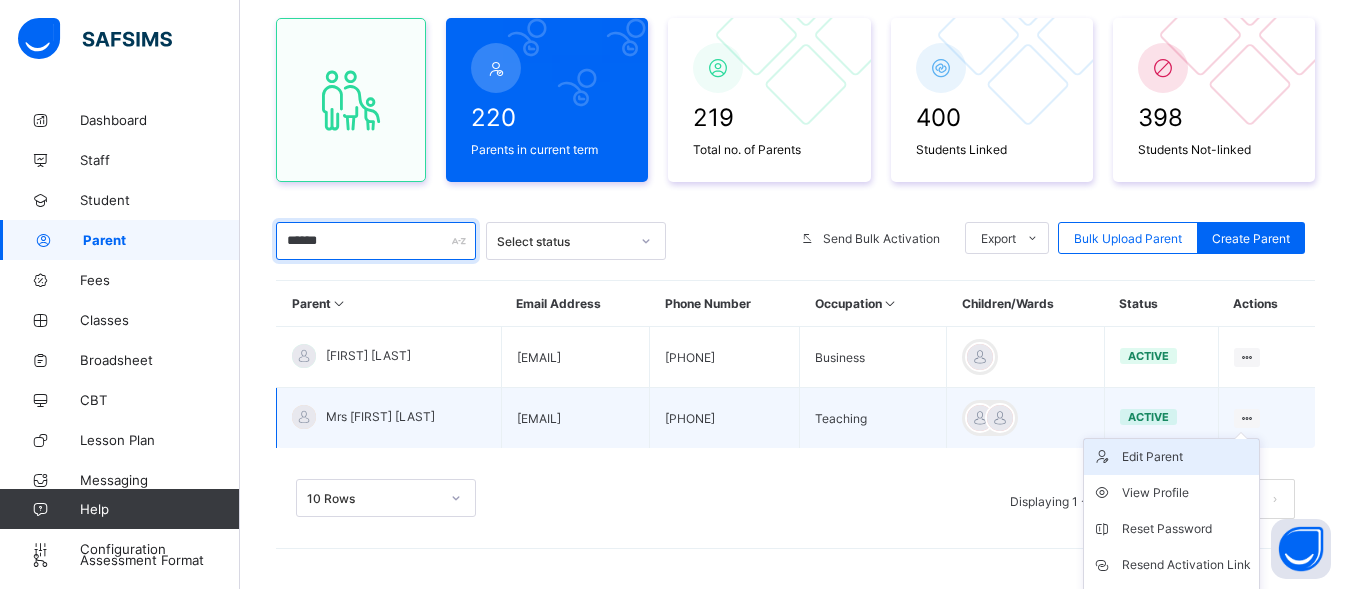 type on "******" 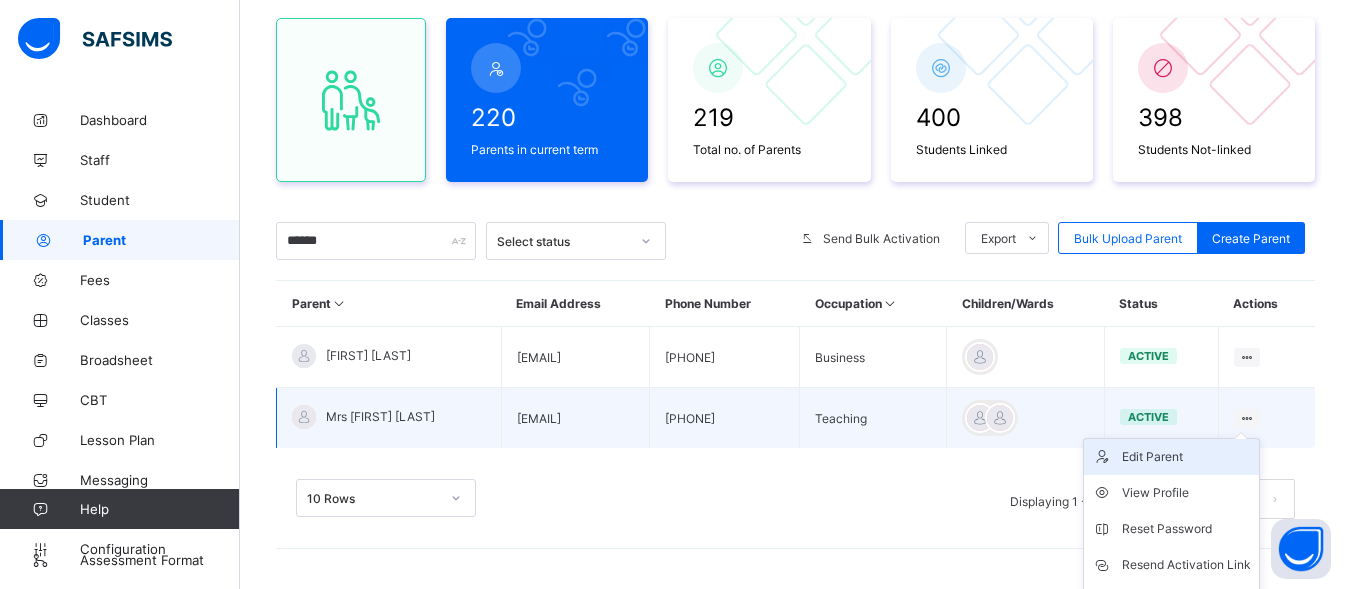 click on "Edit Parent" at bounding box center [1186, 457] 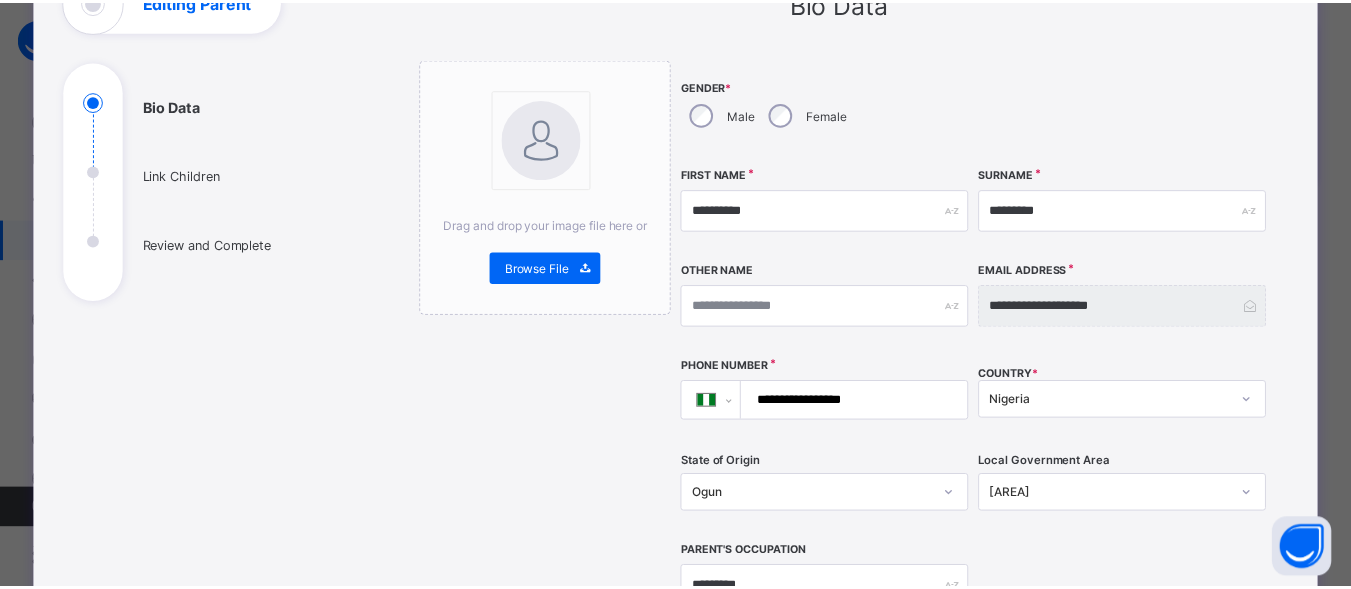 scroll, scrollTop: 0, scrollLeft: 0, axis: both 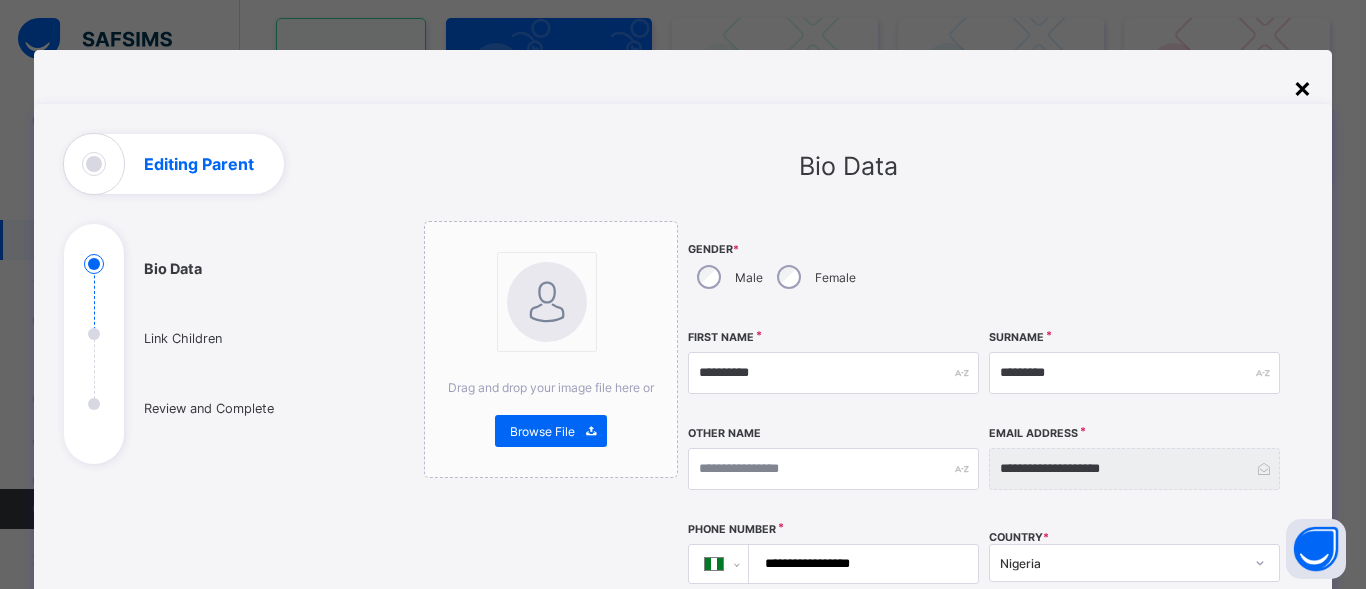 click on "×" at bounding box center [1302, 87] 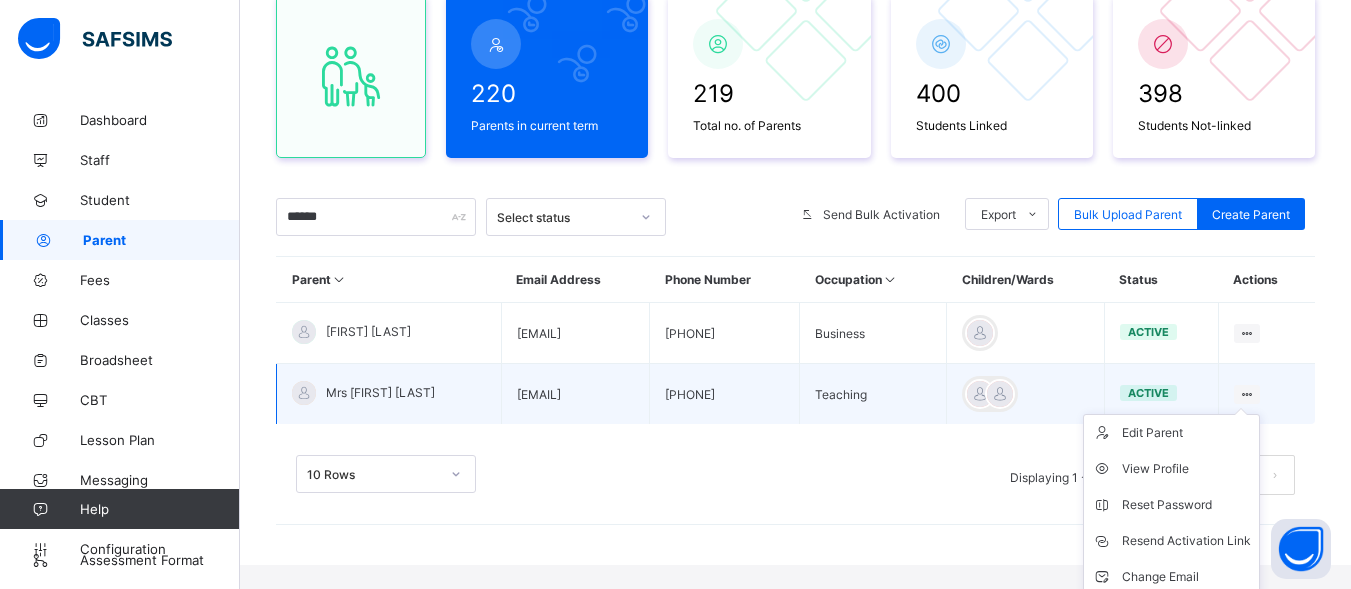 scroll, scrollTop: 276, scrollLeft: 0, axis: vertical 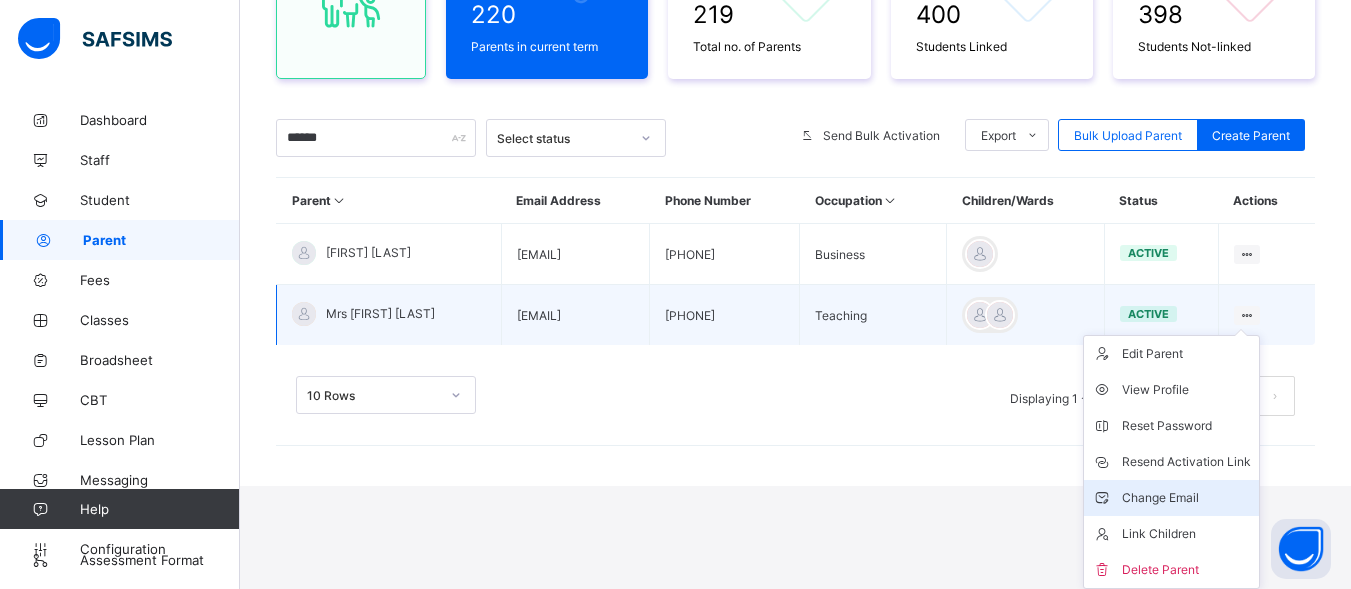 click on "Change Email" at bounding box center [1186, 498] 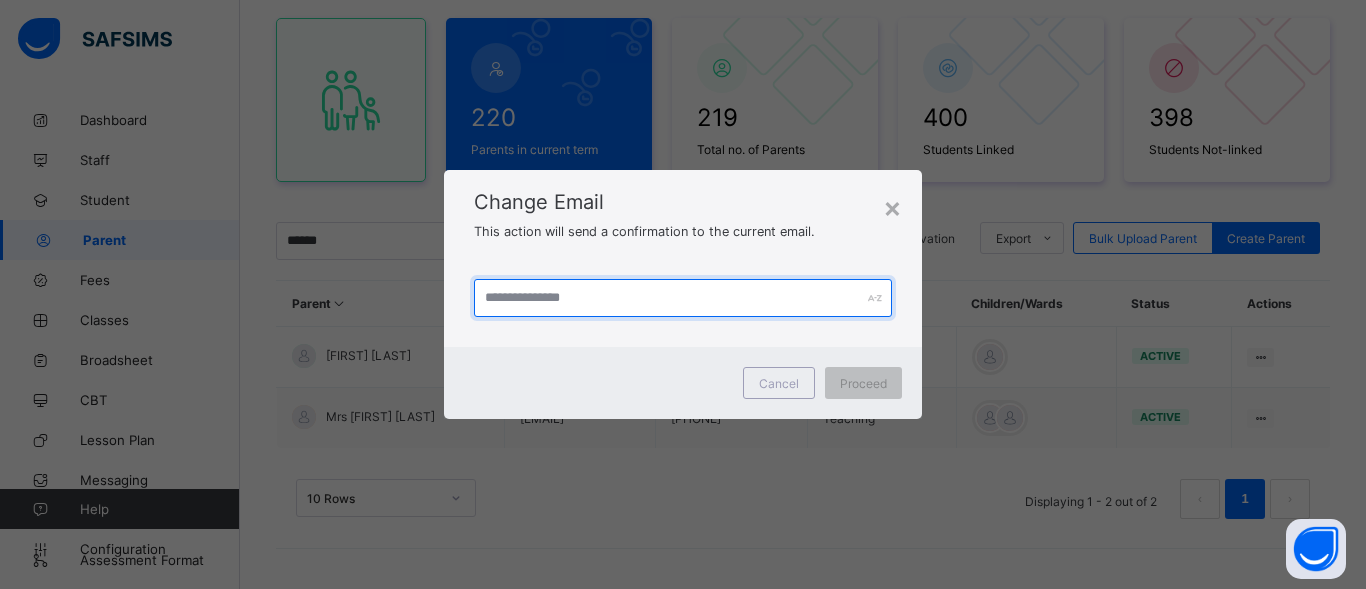 click at bounding box center [683, 298] 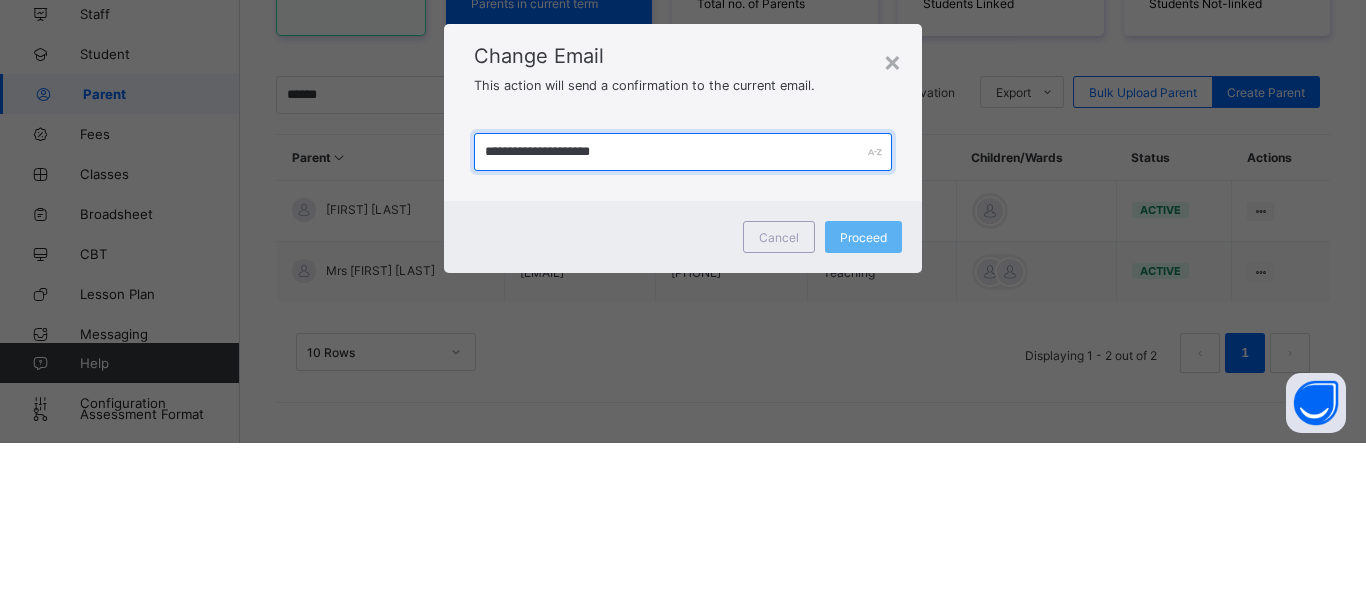 click on "**********" at bounding box center (683, 298) 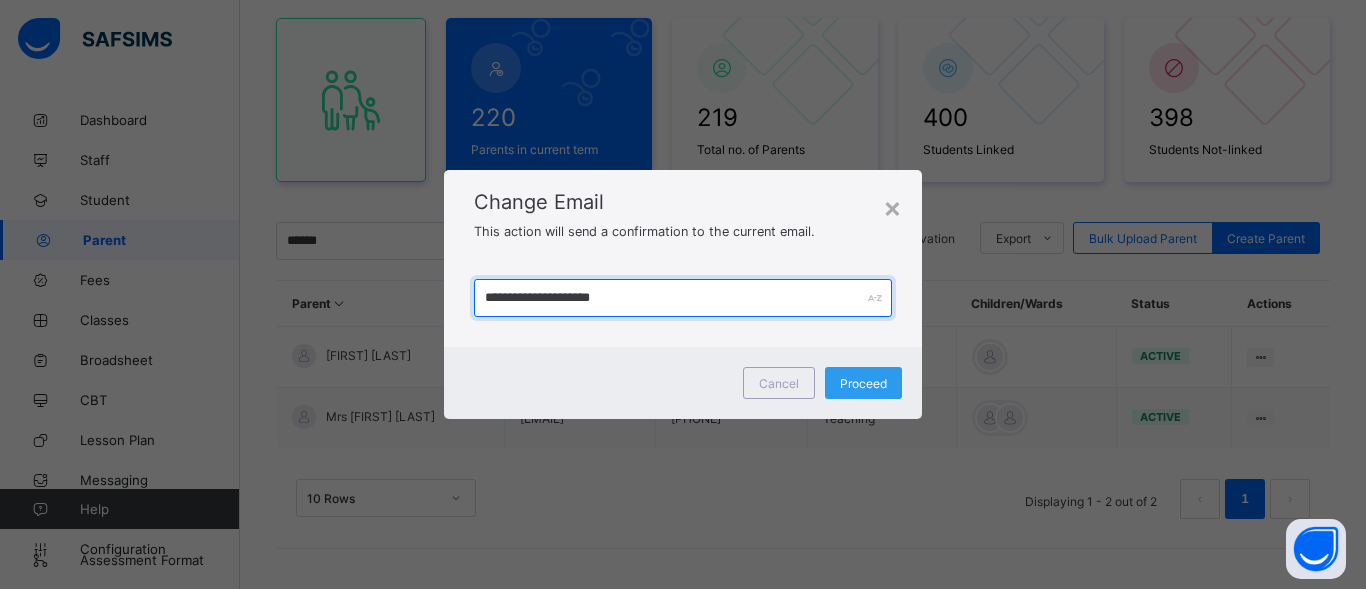type on "**********" 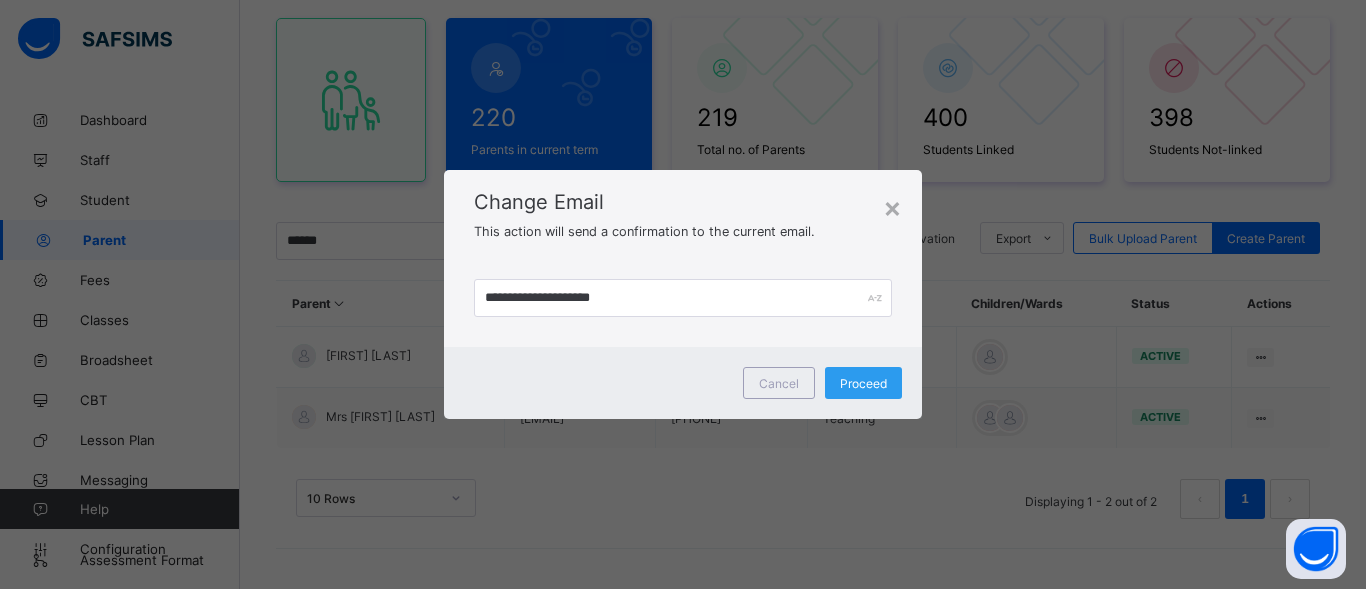 click on "Proceed" at bounding box center (863, 383) 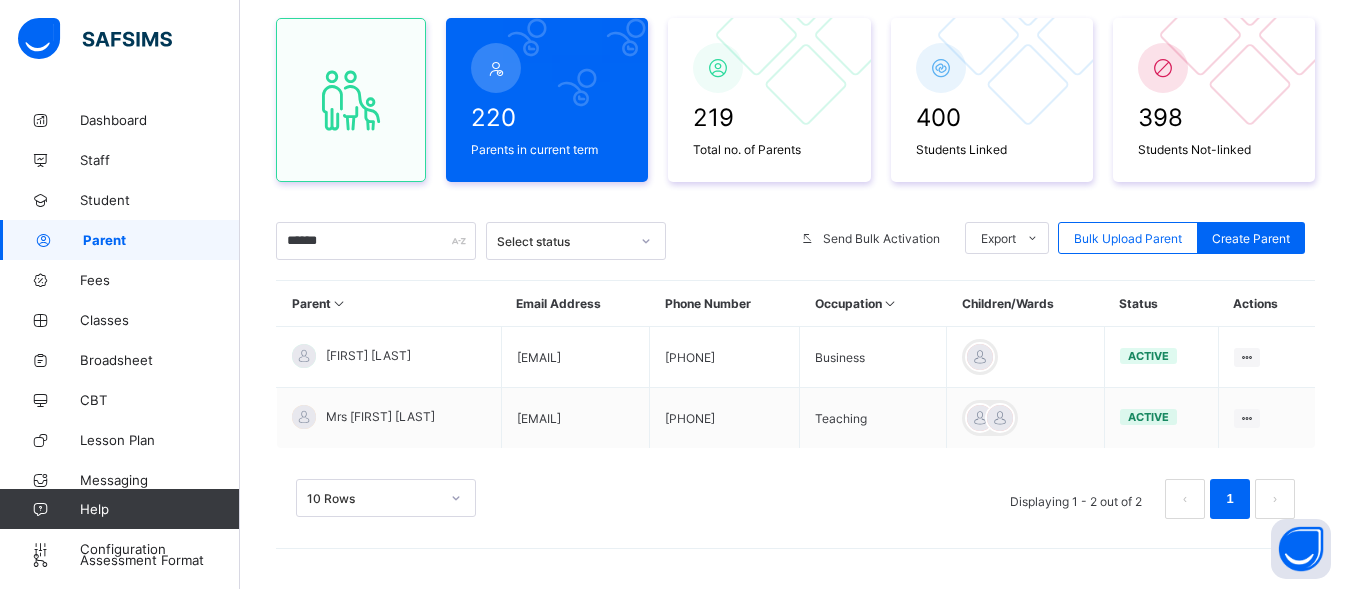 scroll, scrollTop: 173, scrollLeft: 0, axis: vertical 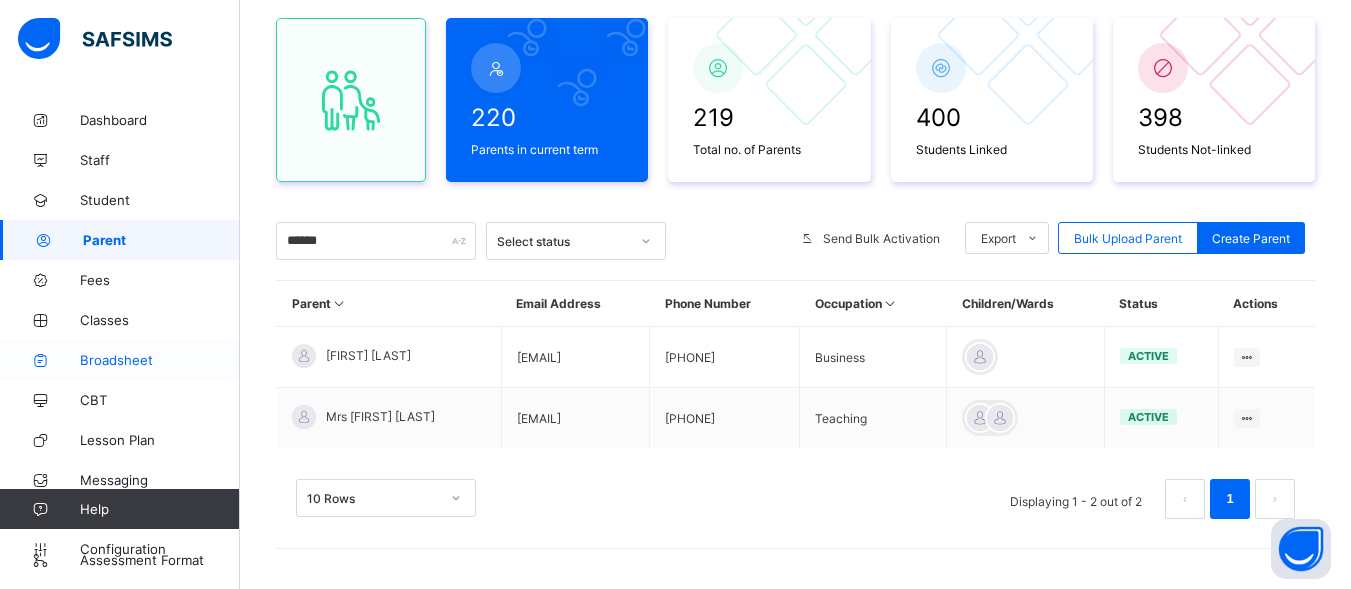 click on "Broadsheet" at bounding box center [160, 360] 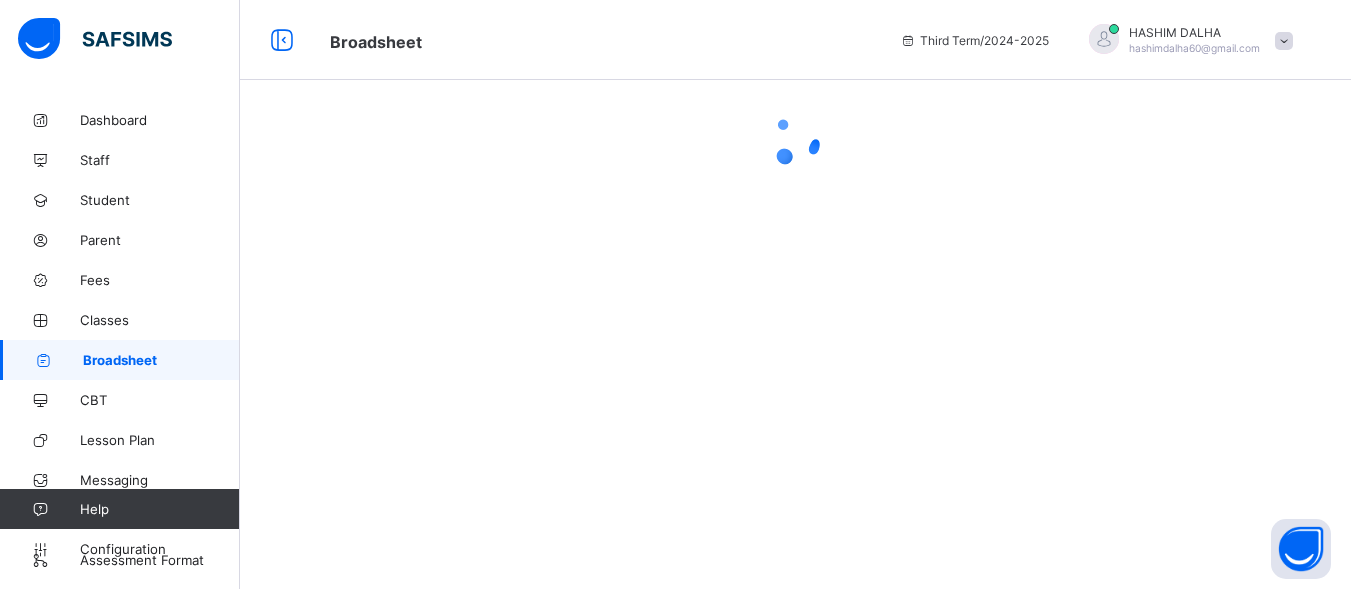 scroll, scrollTop: 0, scrollLeft: 0, axis: both 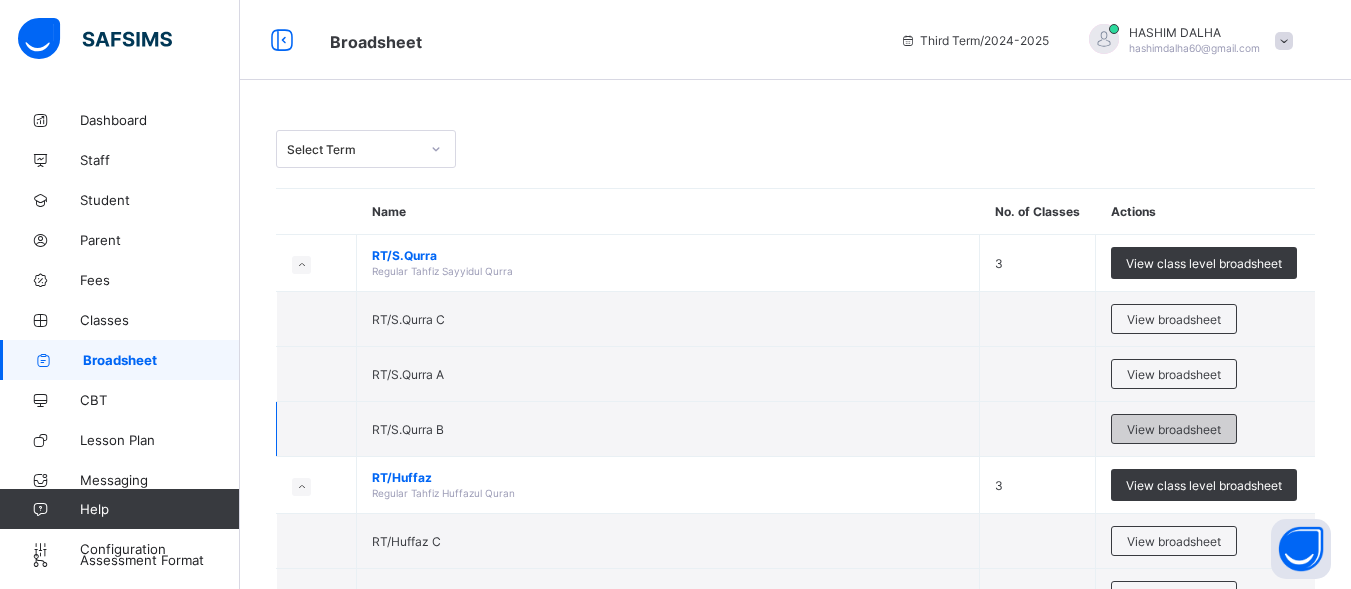 click on "View broadsheet" at bounding box center [1174, 429] 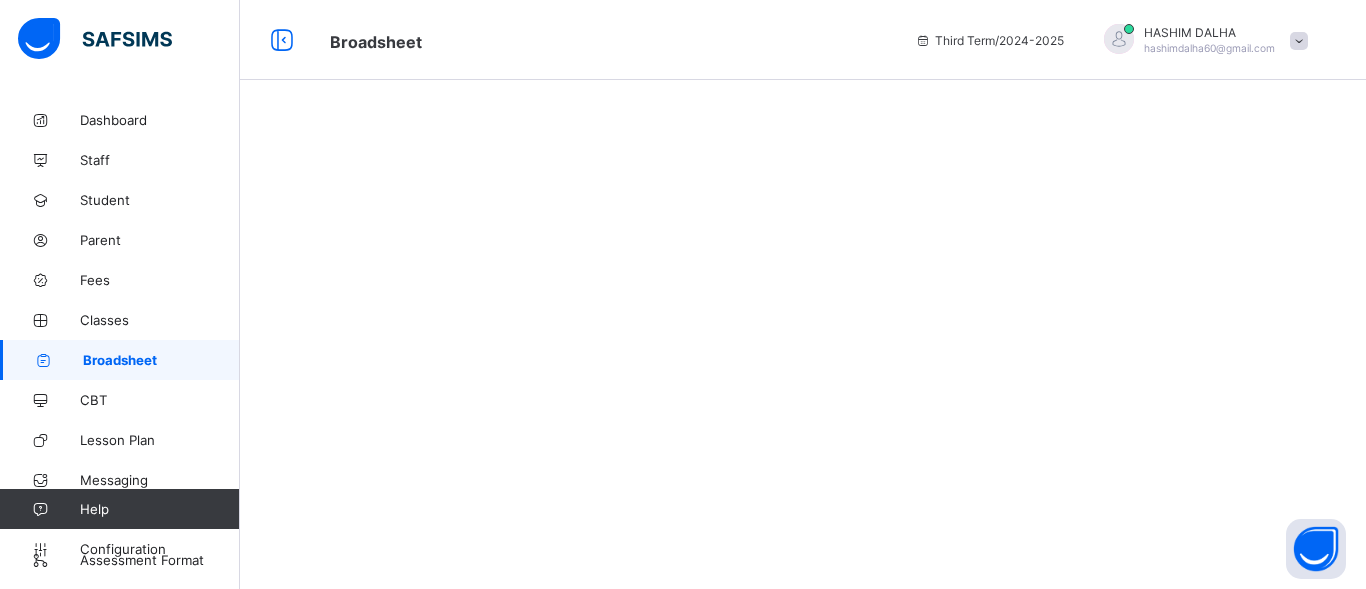 click at bounding box center [803, 294] 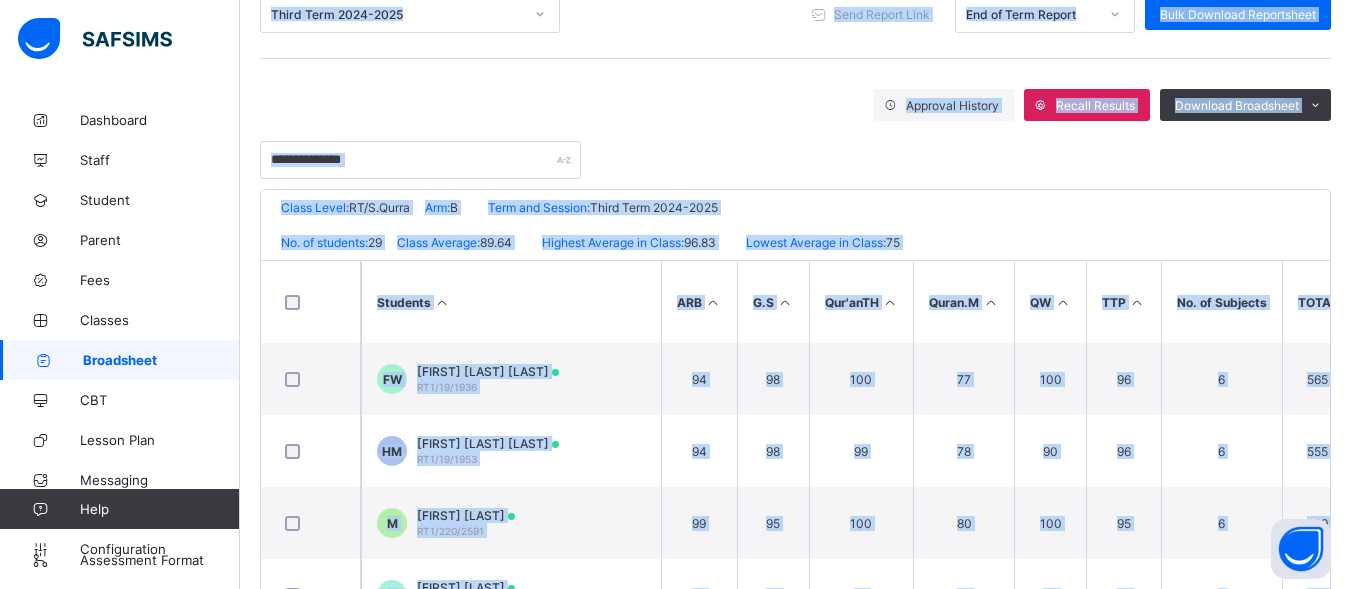 scroll, scrollTop: 0, scrollLeft: 0, axis: both 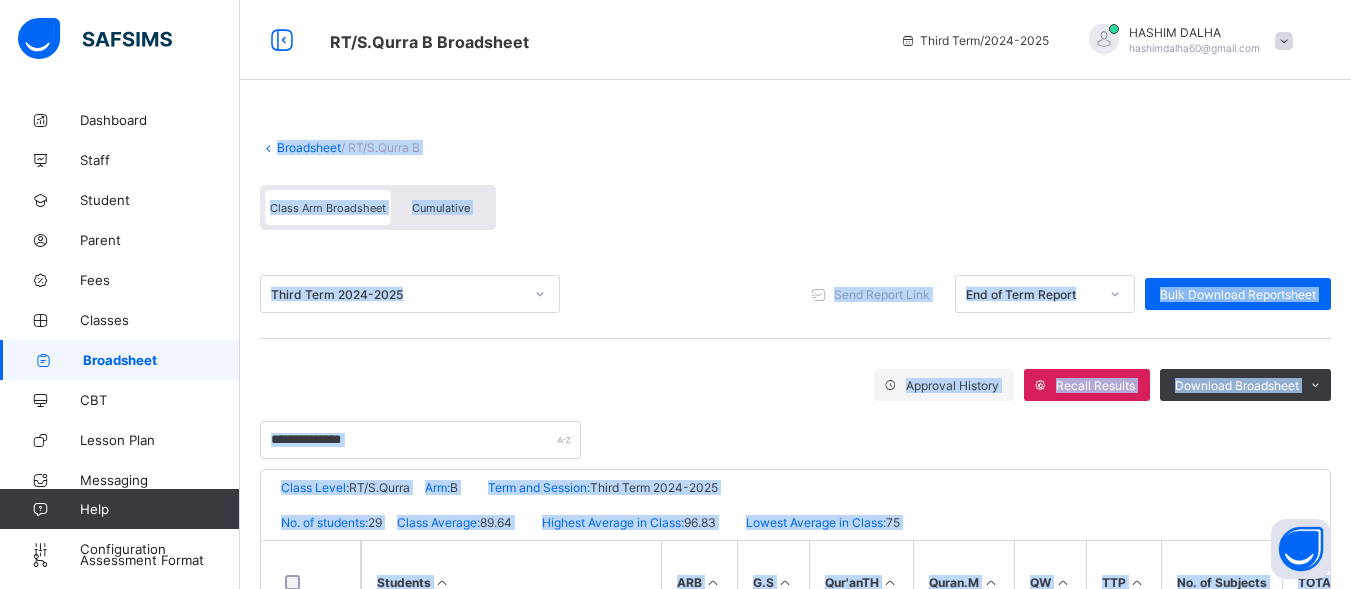 click on "Broadsheet  / RT/S.Qurra B Class Arm Broadsheet Cumulative" at bounding box center (795, 185) 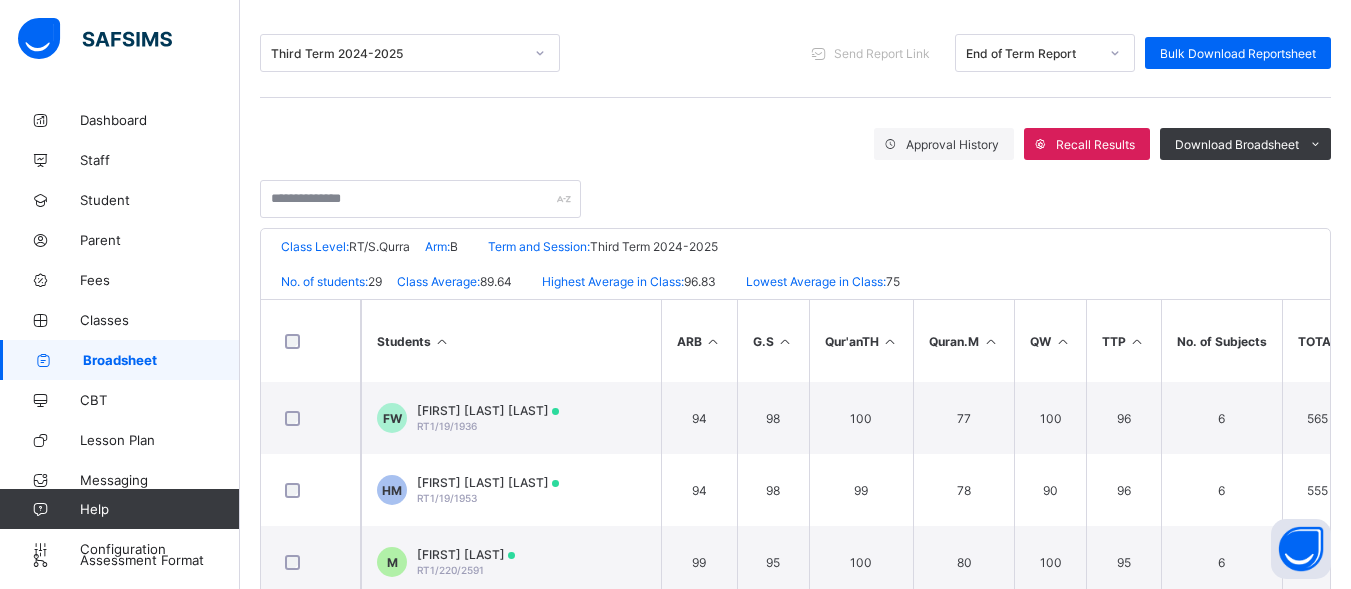 scroll, scrollTop: 270, scrollLeft: 0, axis: vertical 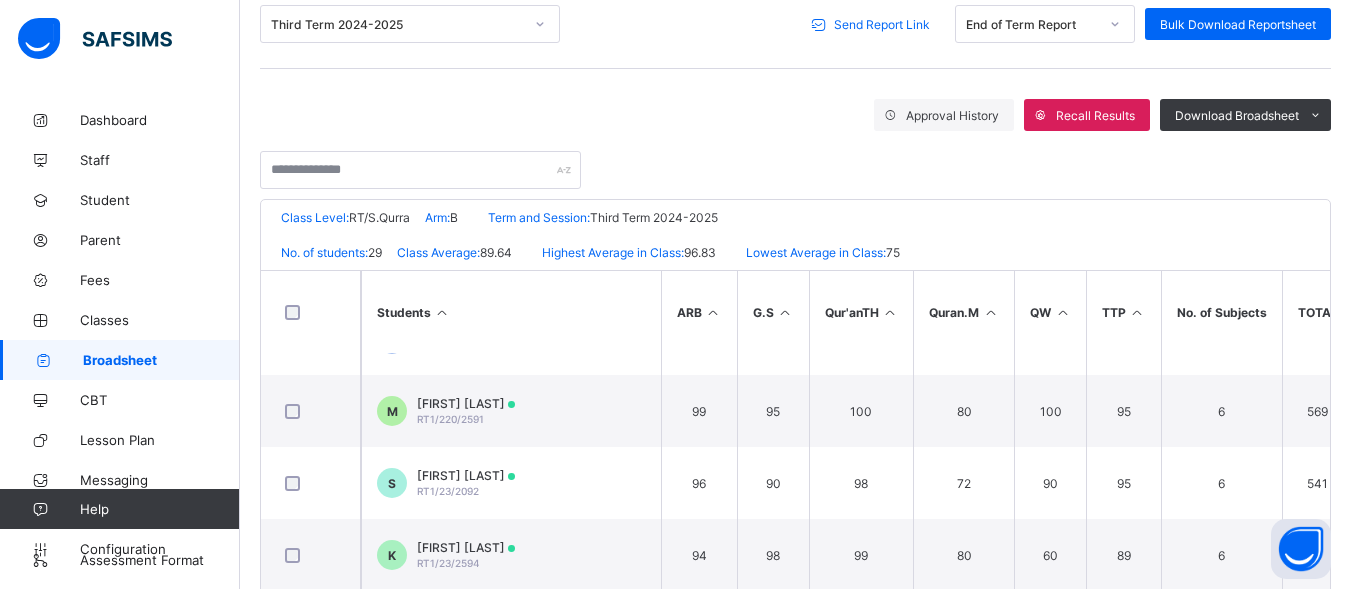 click on "Send Report Link" at bounding box center [882, 24] 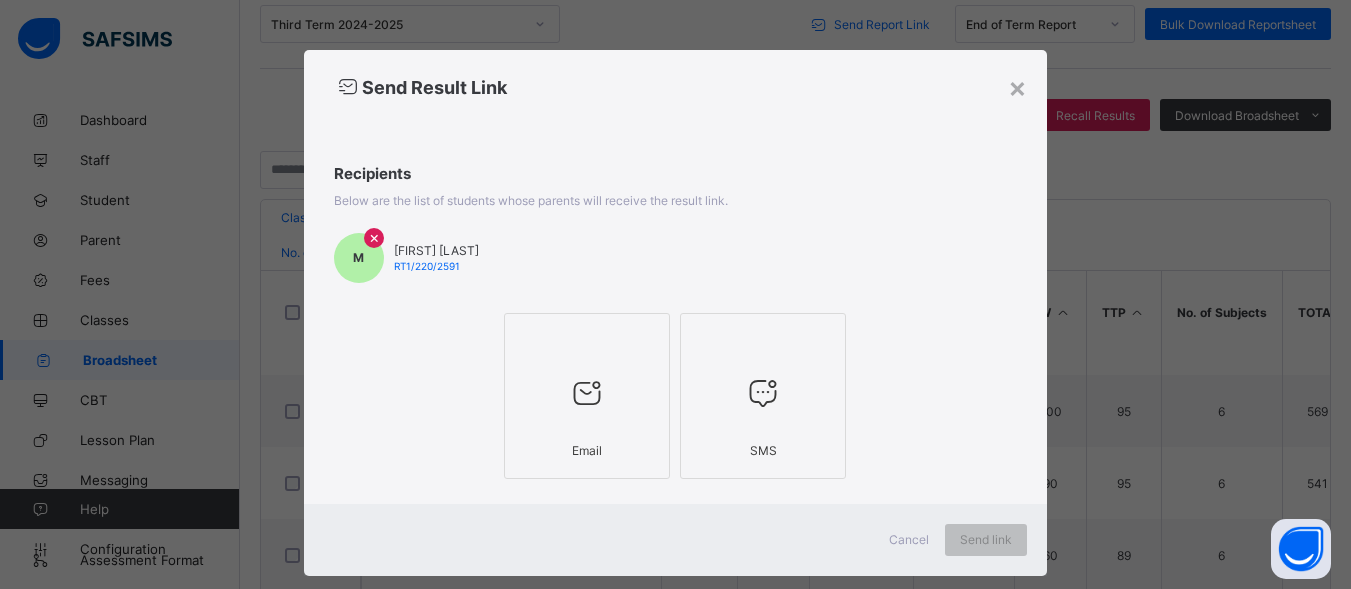 click at bounding box center (587, 393) 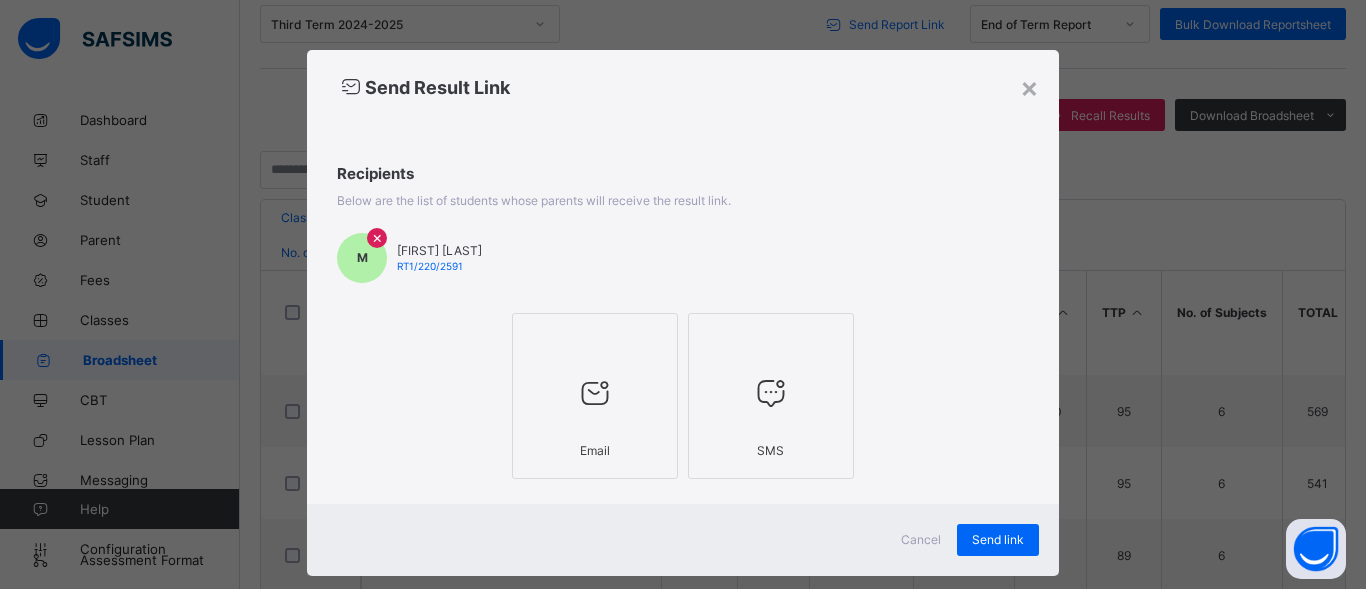 click at bounding box center [595, 393] 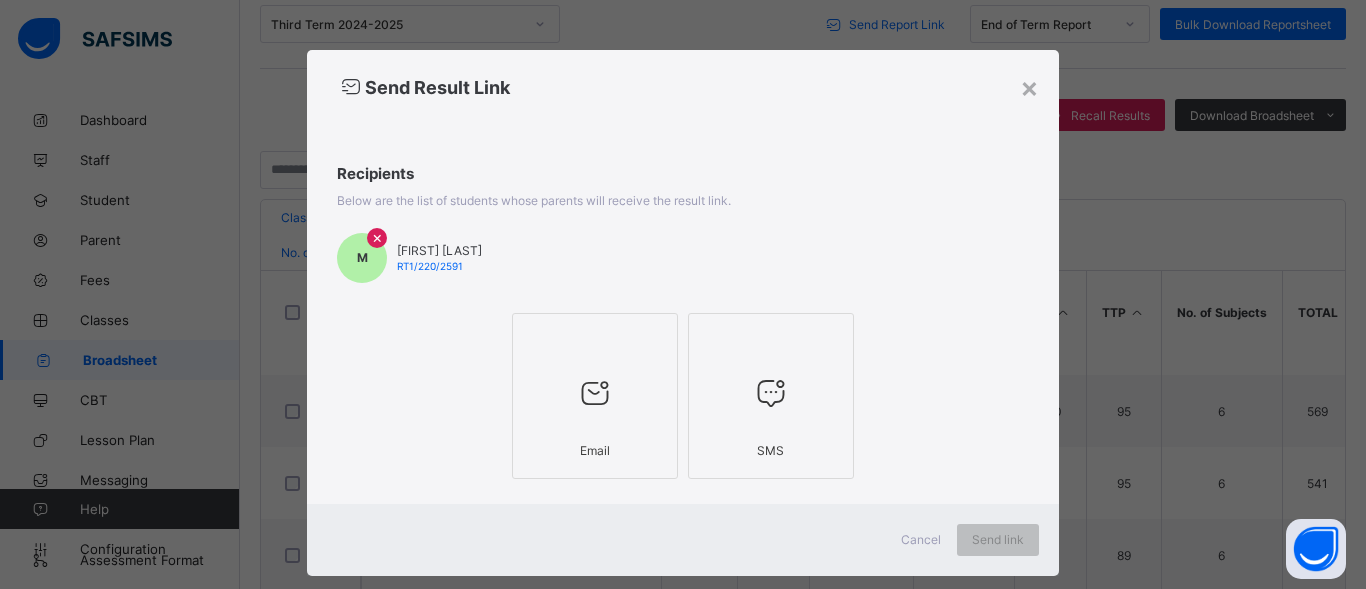 click at bounding box center [595, 393] 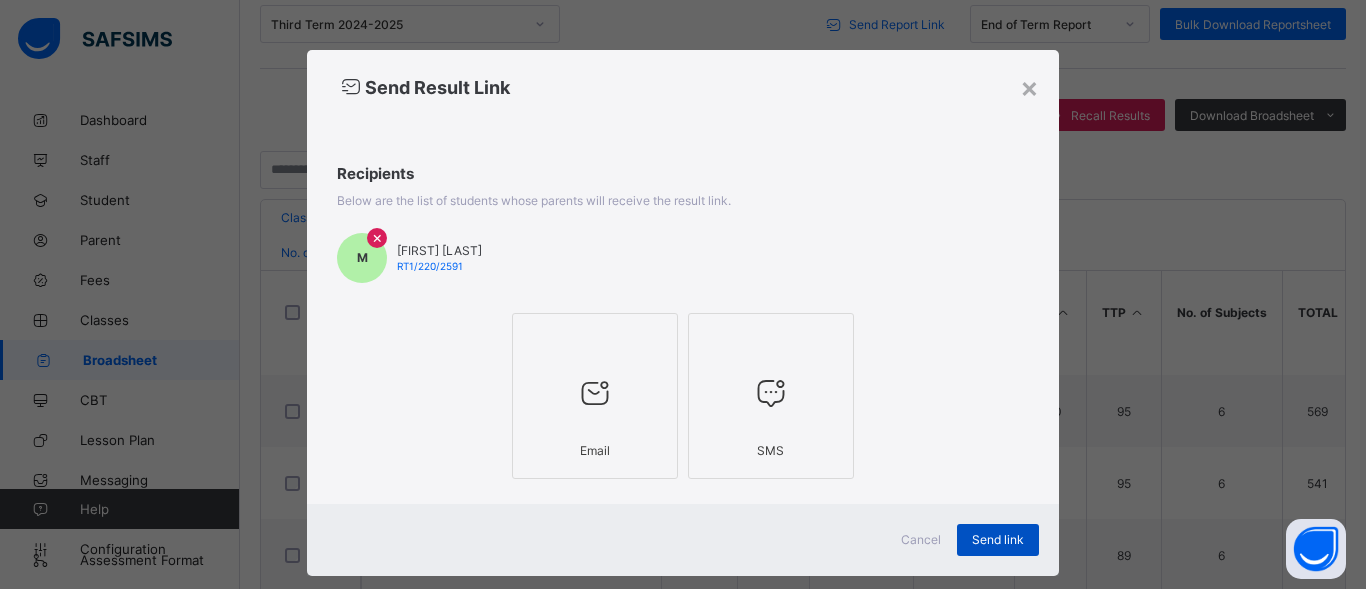 click on "Send link" at bounding box center (998, 539) 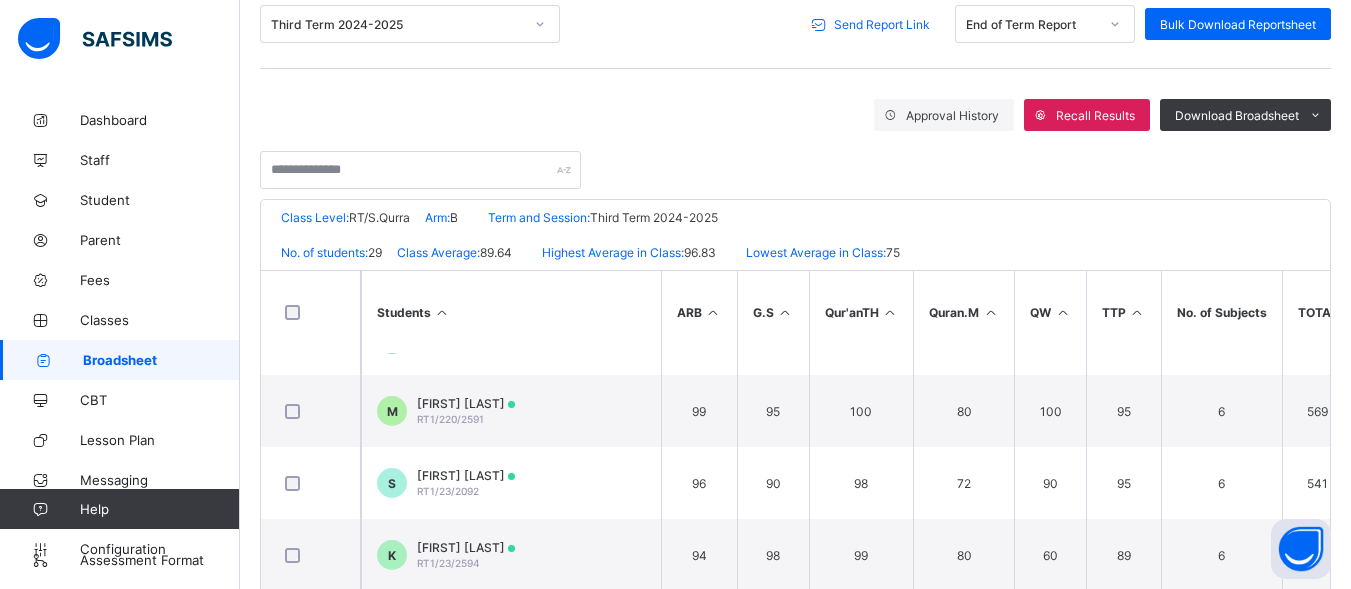 click on "Broadsheet" at bounding box center [161, 360] 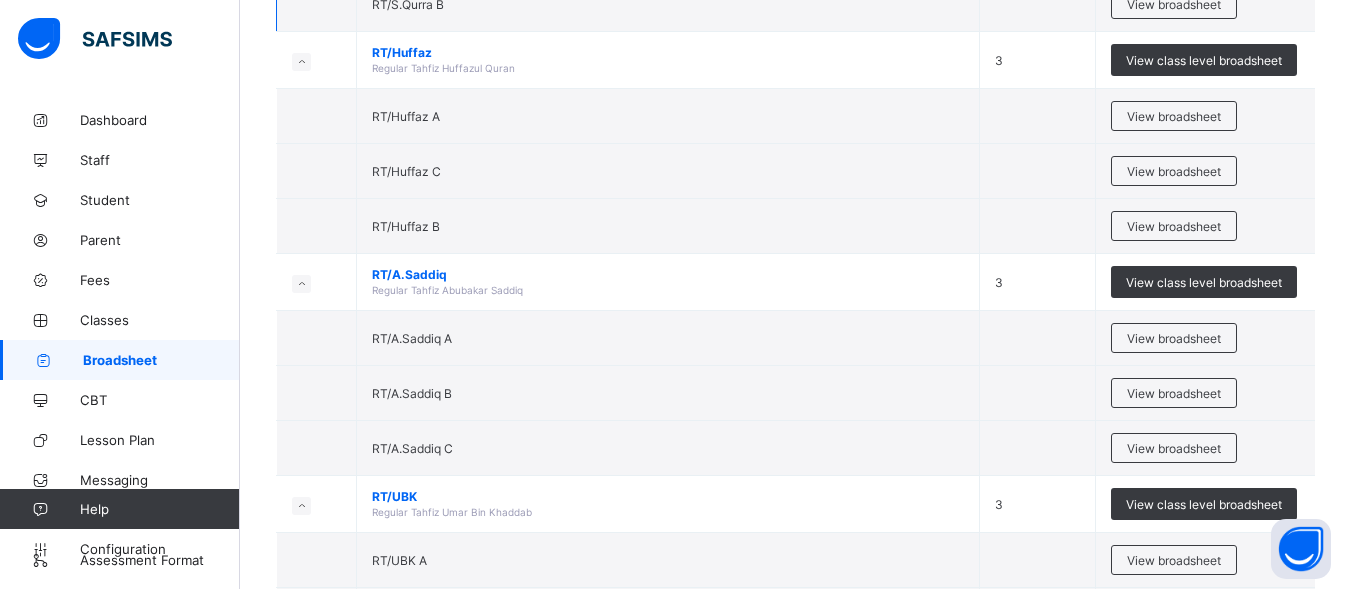 scroll, scrollTop: 426, scrollLeft: 0, axis: vertical 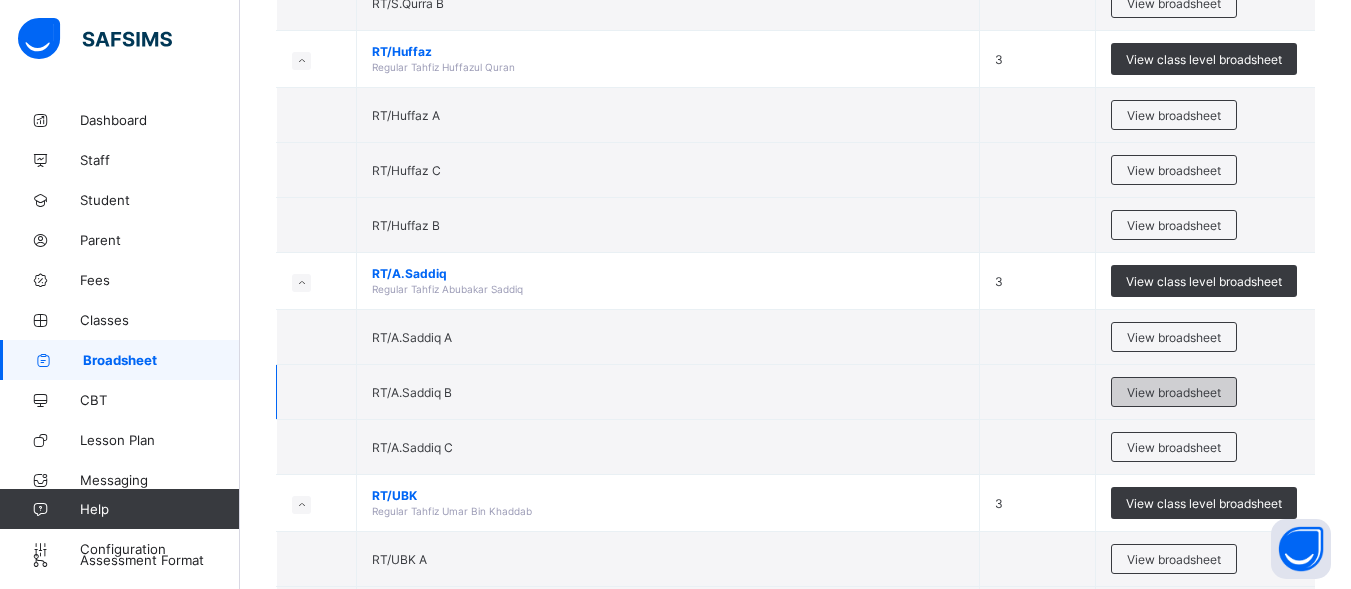 click on "View broadsheet" at bounding box center (1174, 392) 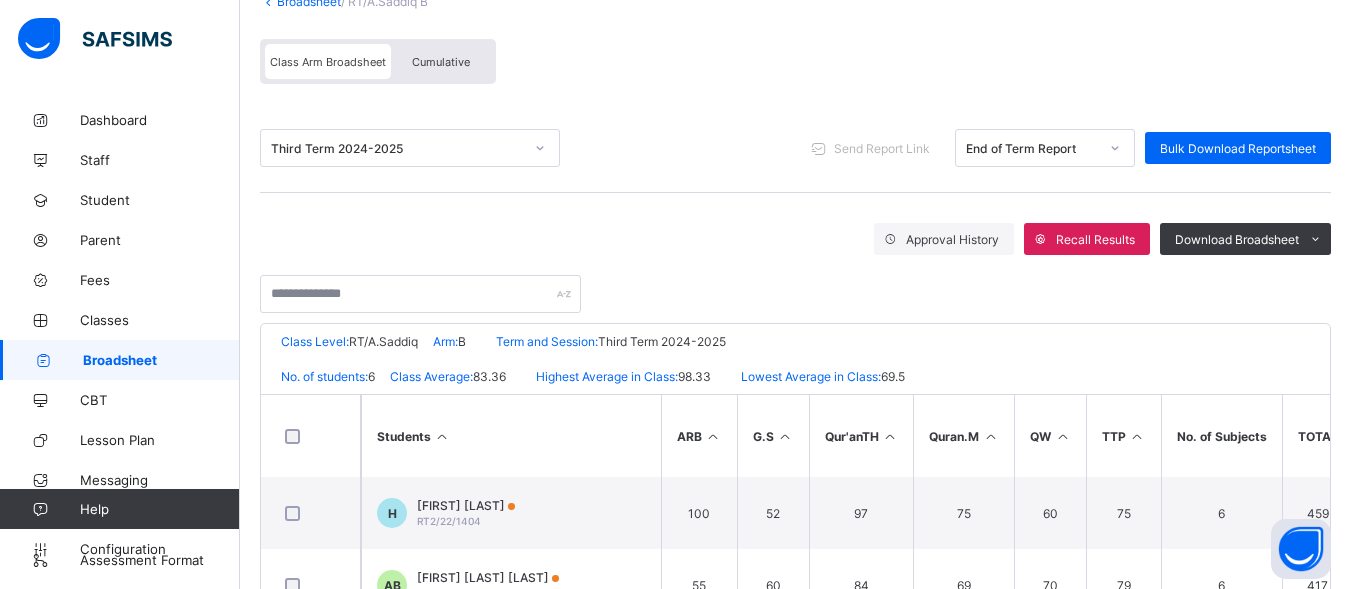 scroll, scrollTop: 160, scrollLeft: 0, axis: vertical 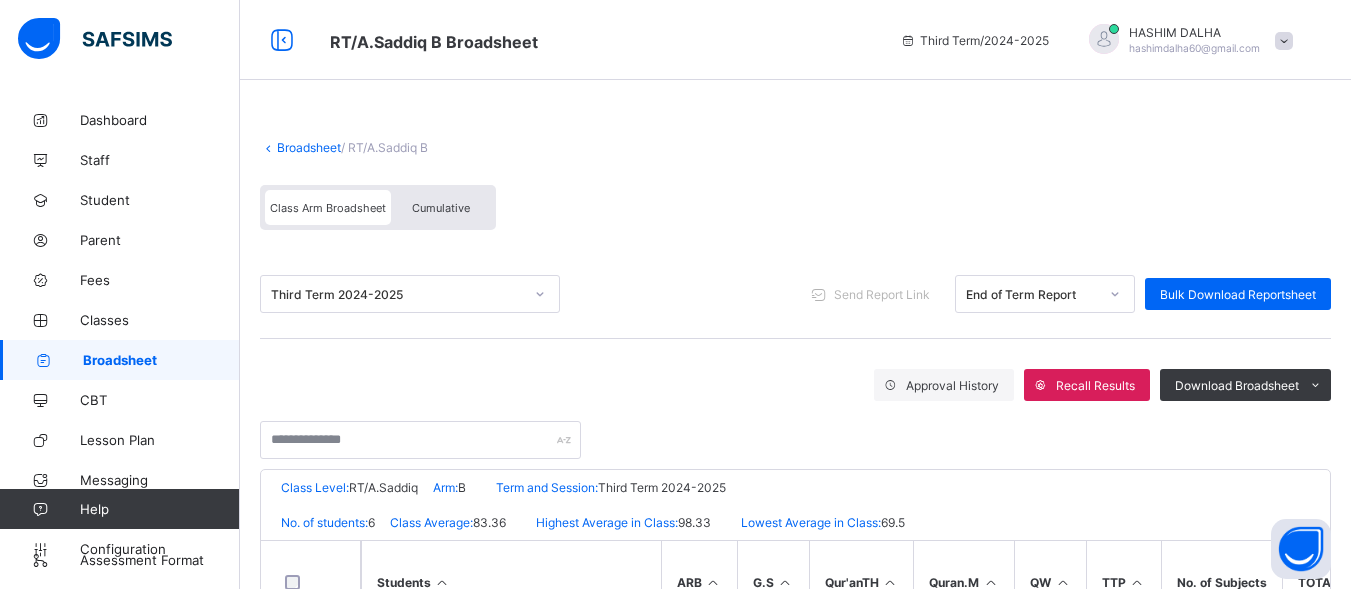 click on "Broadsheet" at bounding box center (309, 147) 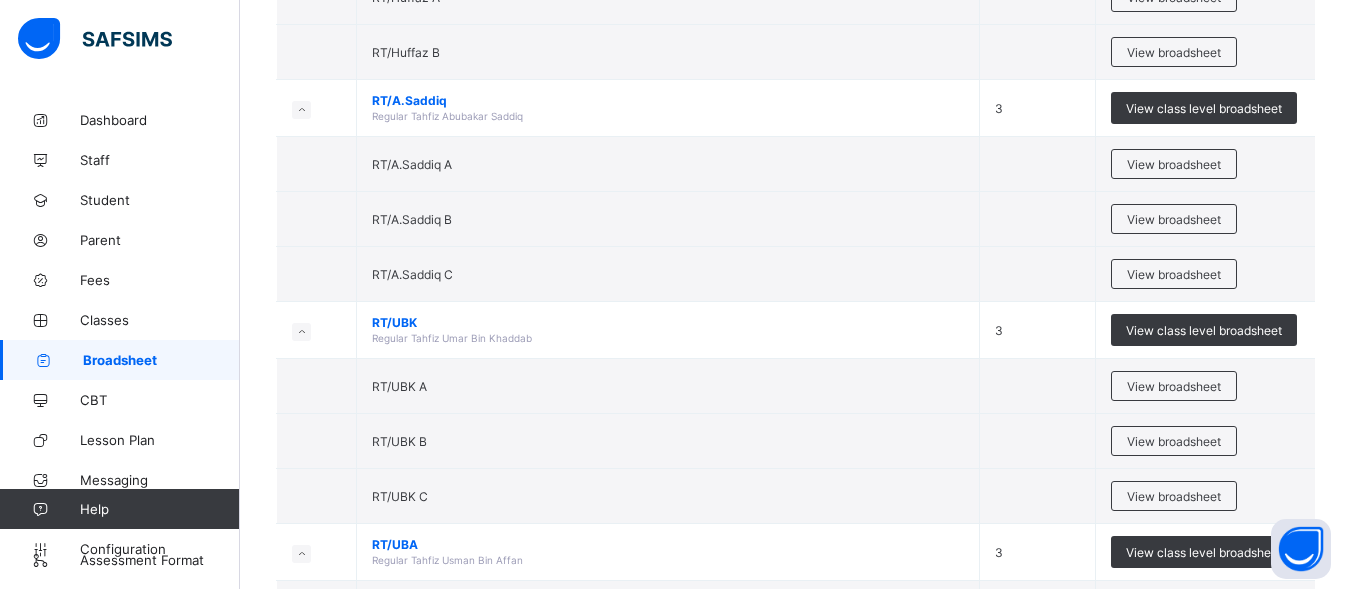 scroll, scrollTop: 594, scrollLeft: 0, axis: vertical 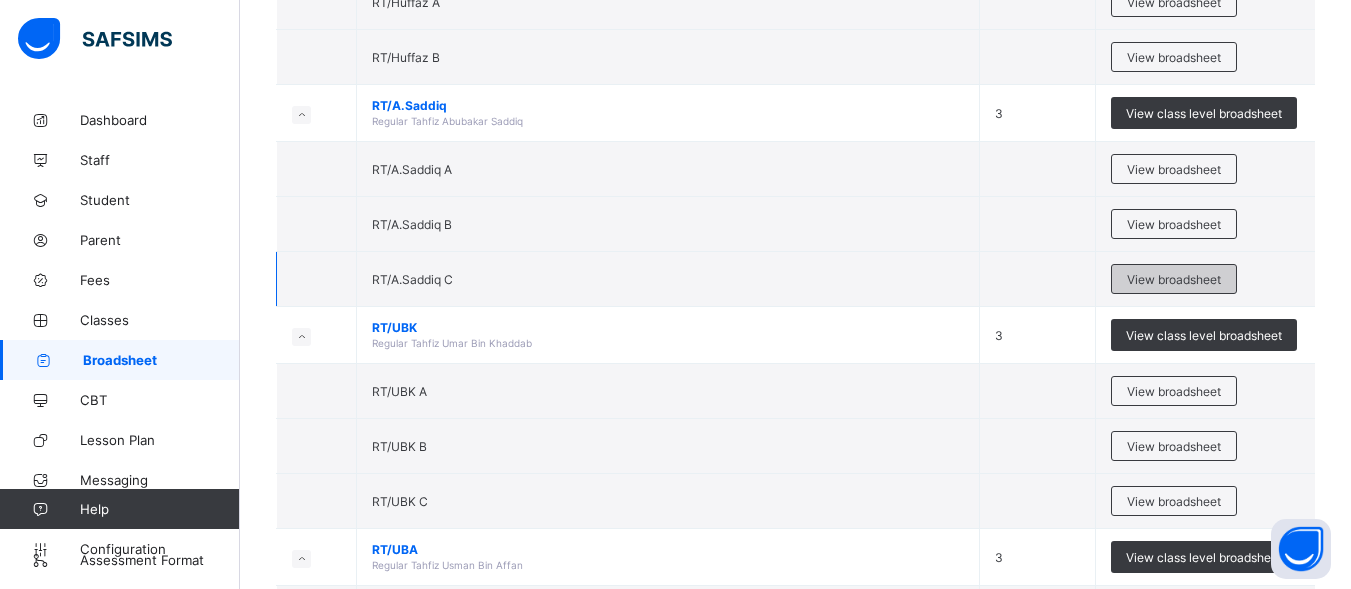 click on "View broadsheet" at bounding box center (1174, 279) 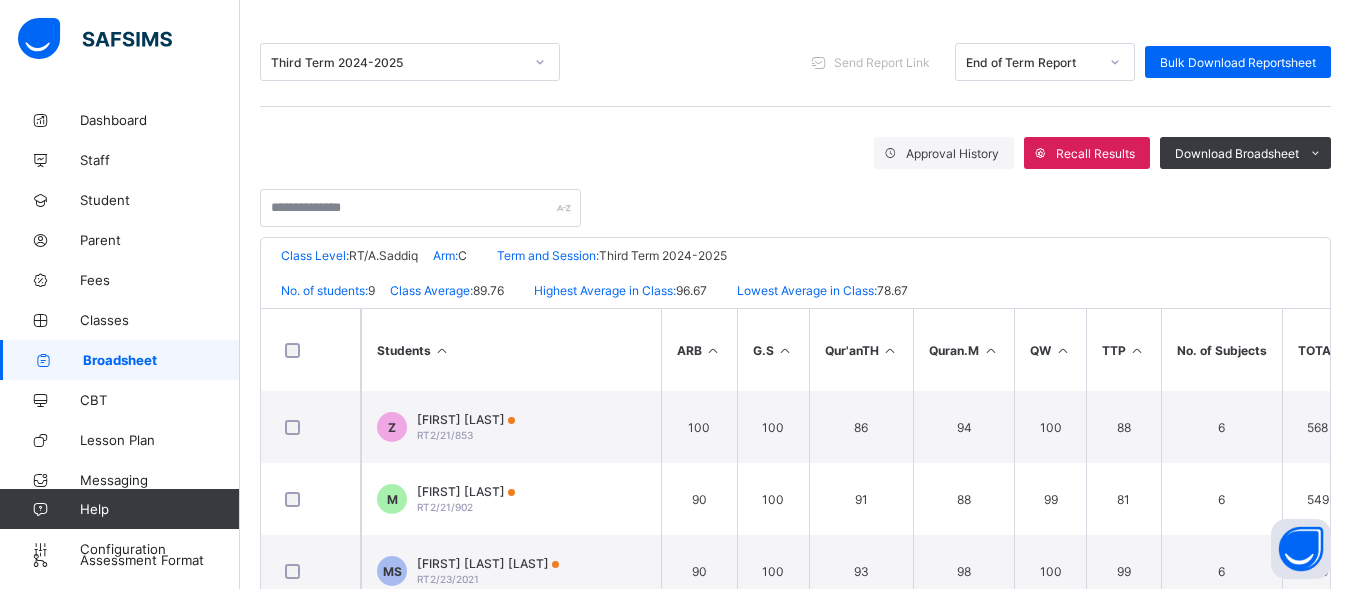 scroll, scrollTop: 242, scrollLeft: 0, axis: vertical 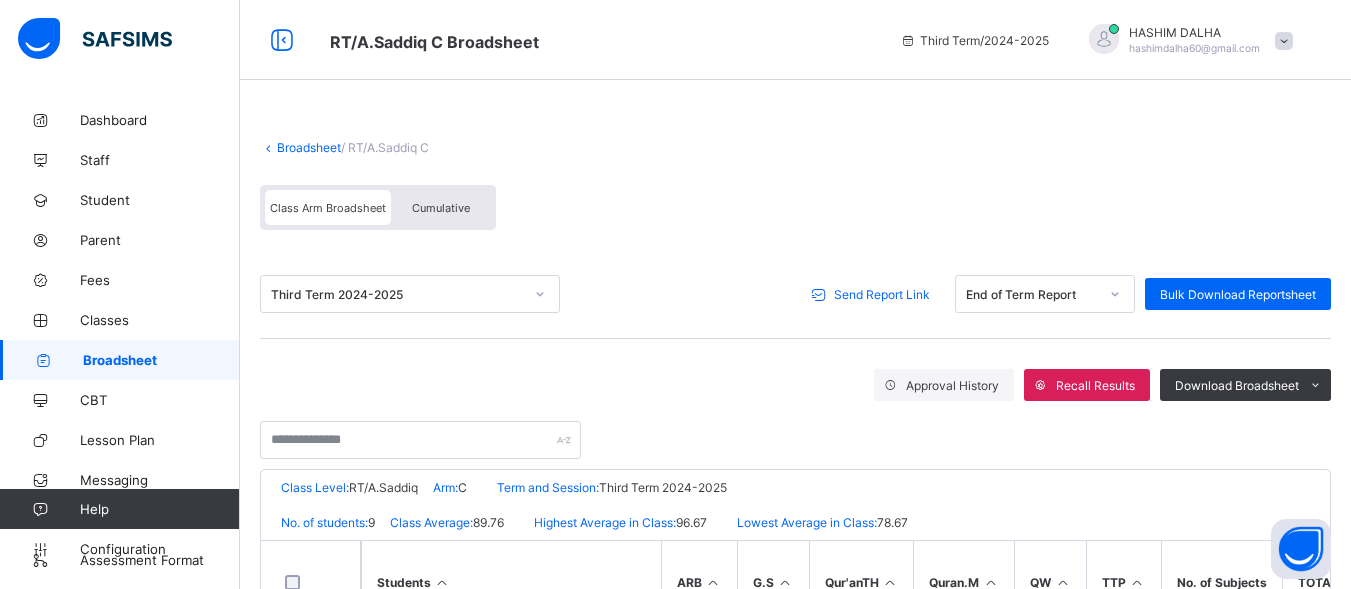 click on "Send Report Link" at bounding box center (882, 294) 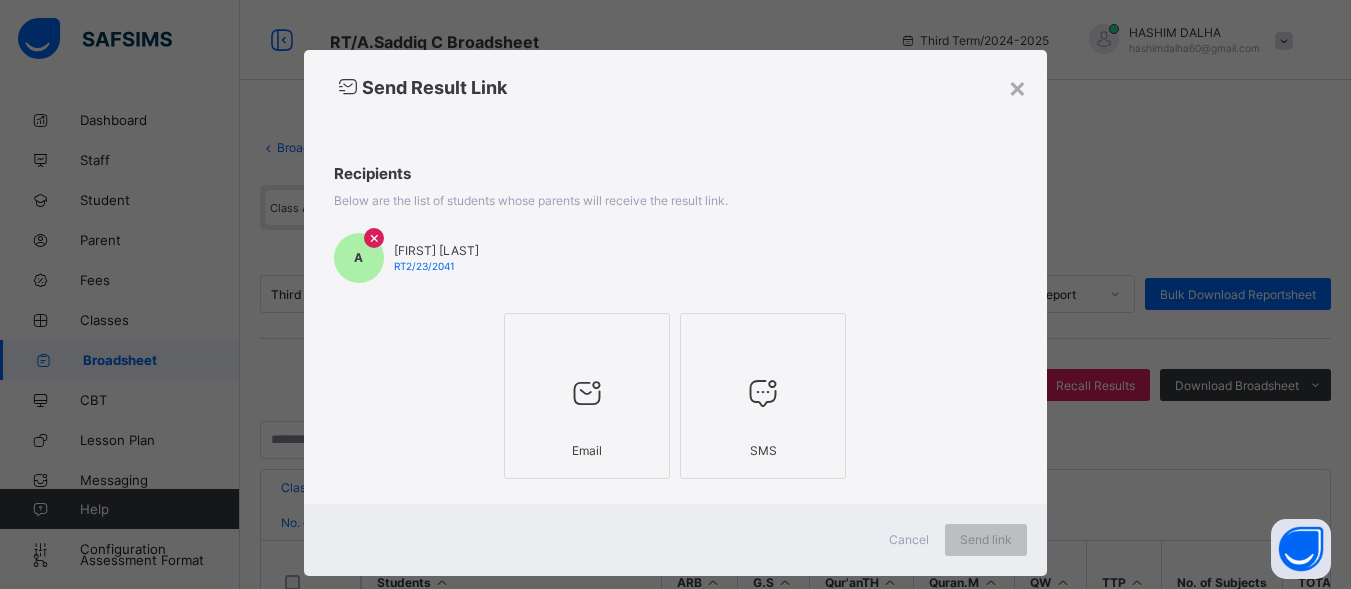 click at bounding box center (587, 393) 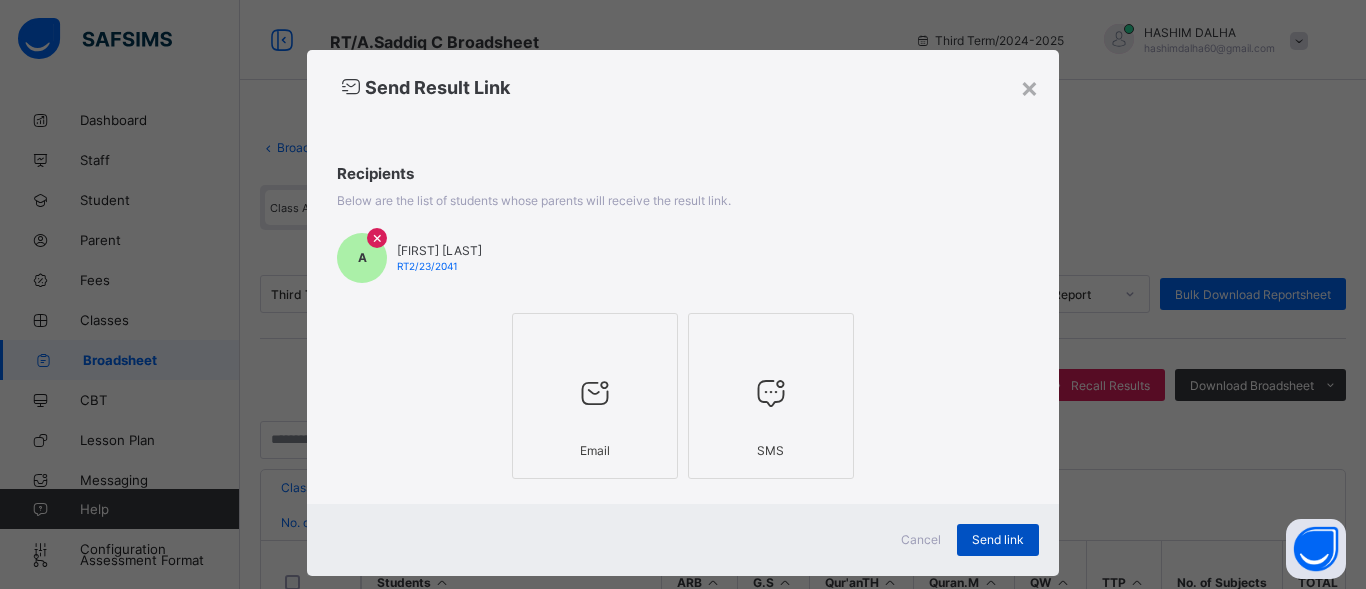click on "Send link" at bounding box center (998, 539) 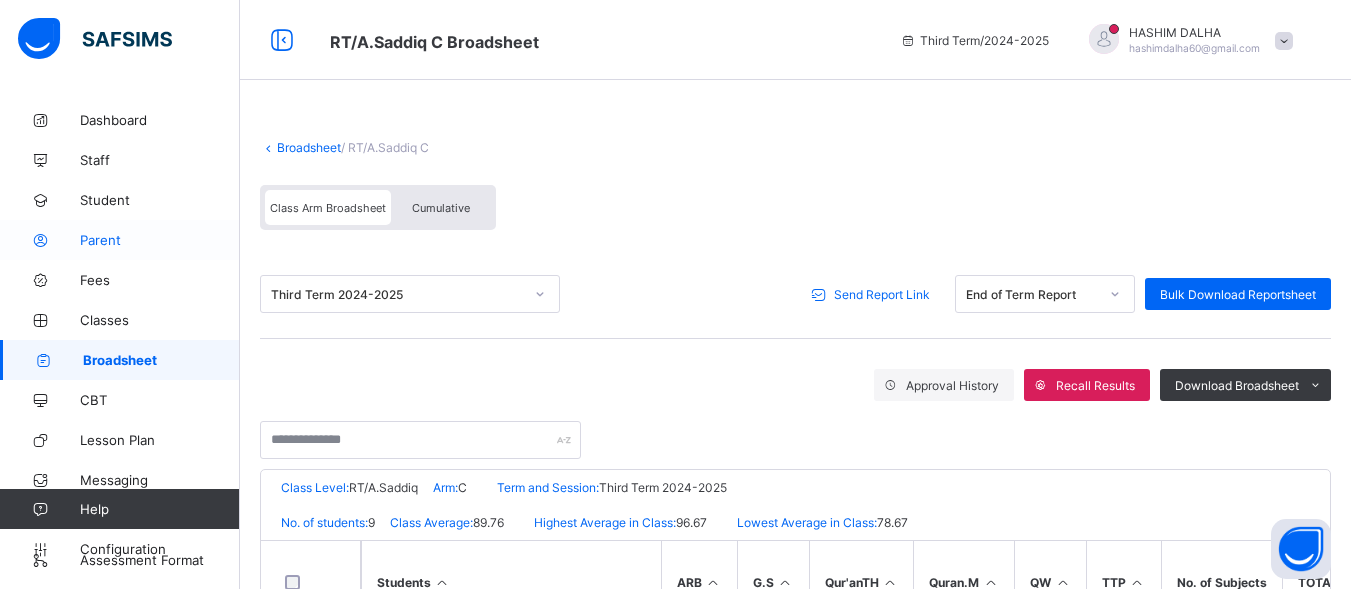 click on "Parent" at bounding box center [160, 240] 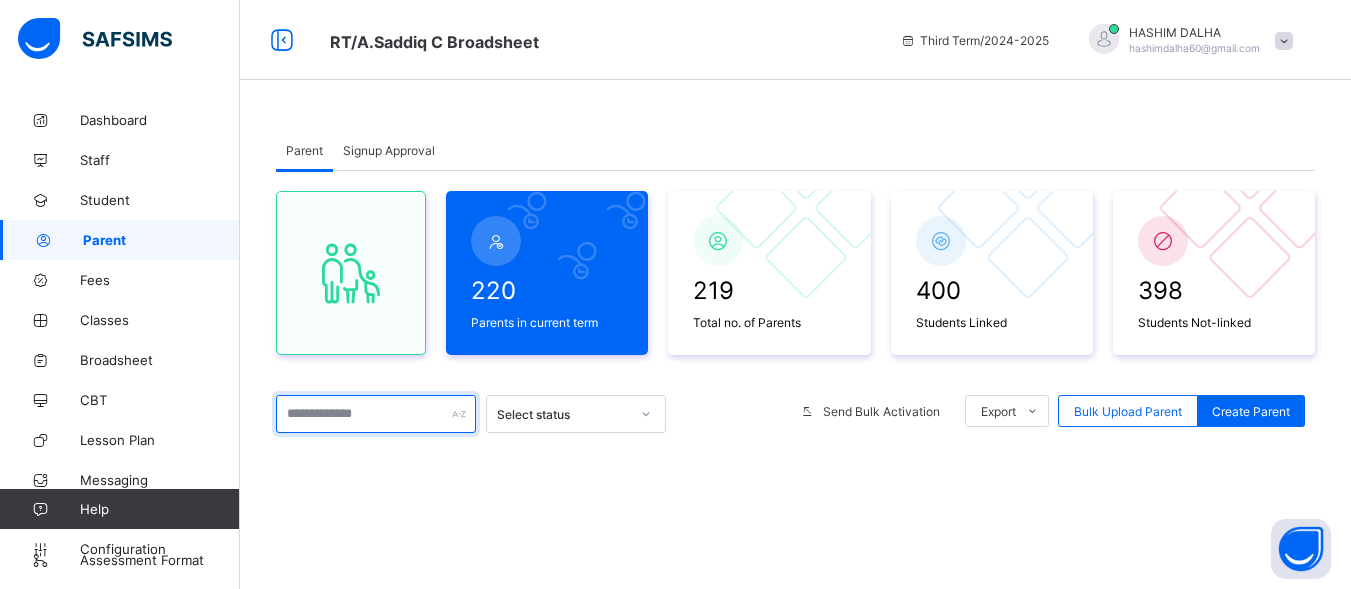 click at bounding box center (376, 414) 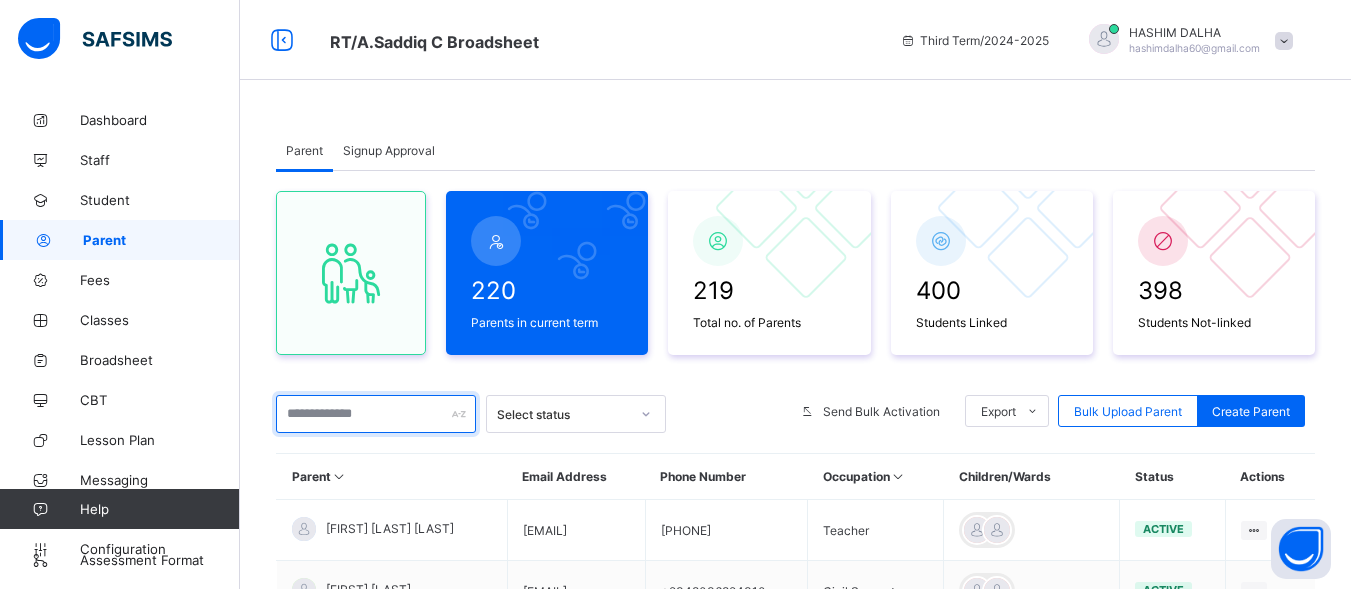 click at bounding box center (376, 414) 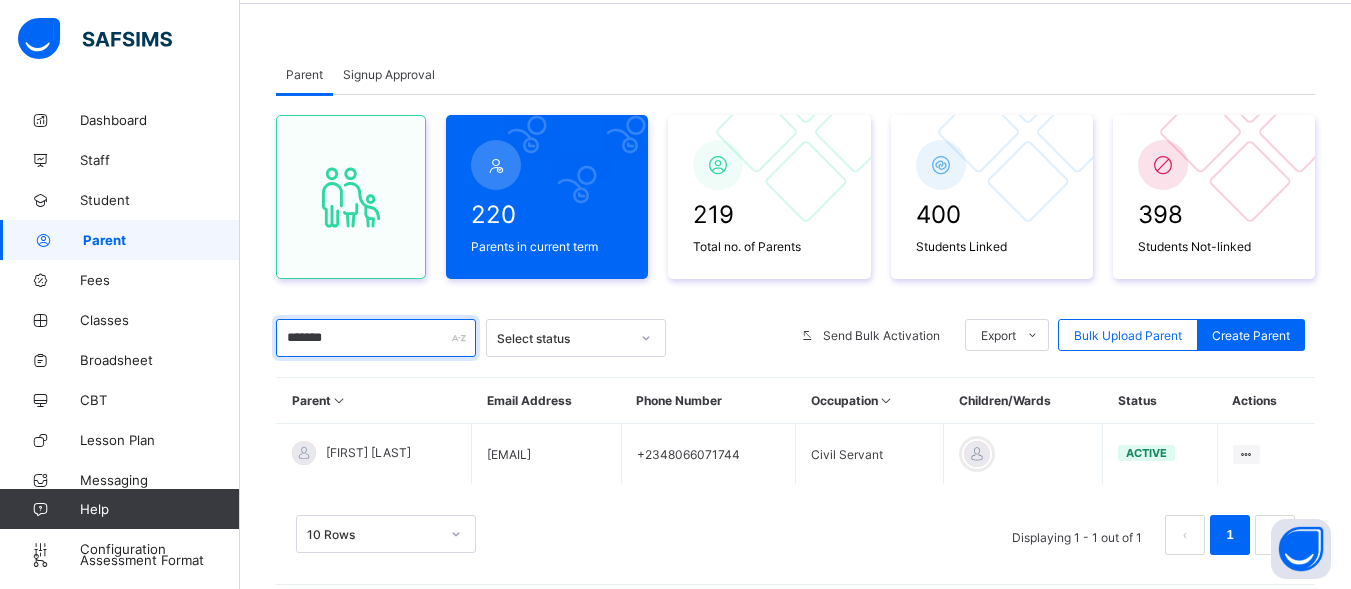 scroll, scrollTop: 112, scrollLeft: 0, axis: vertical 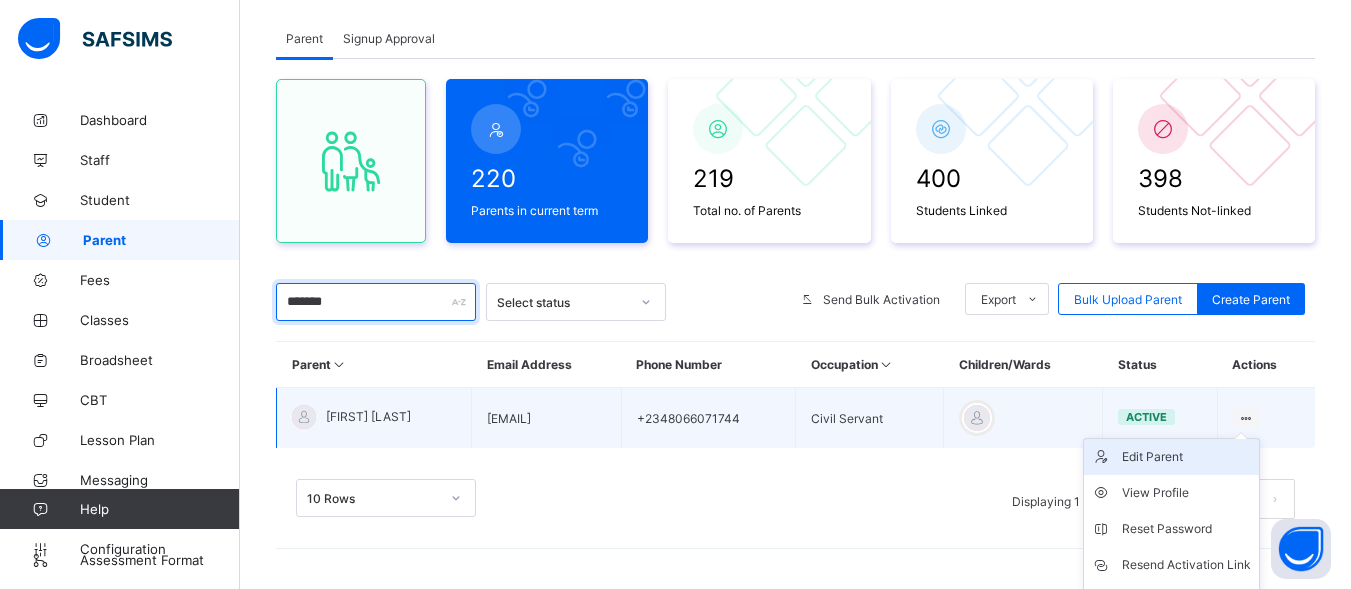 type on "*******" 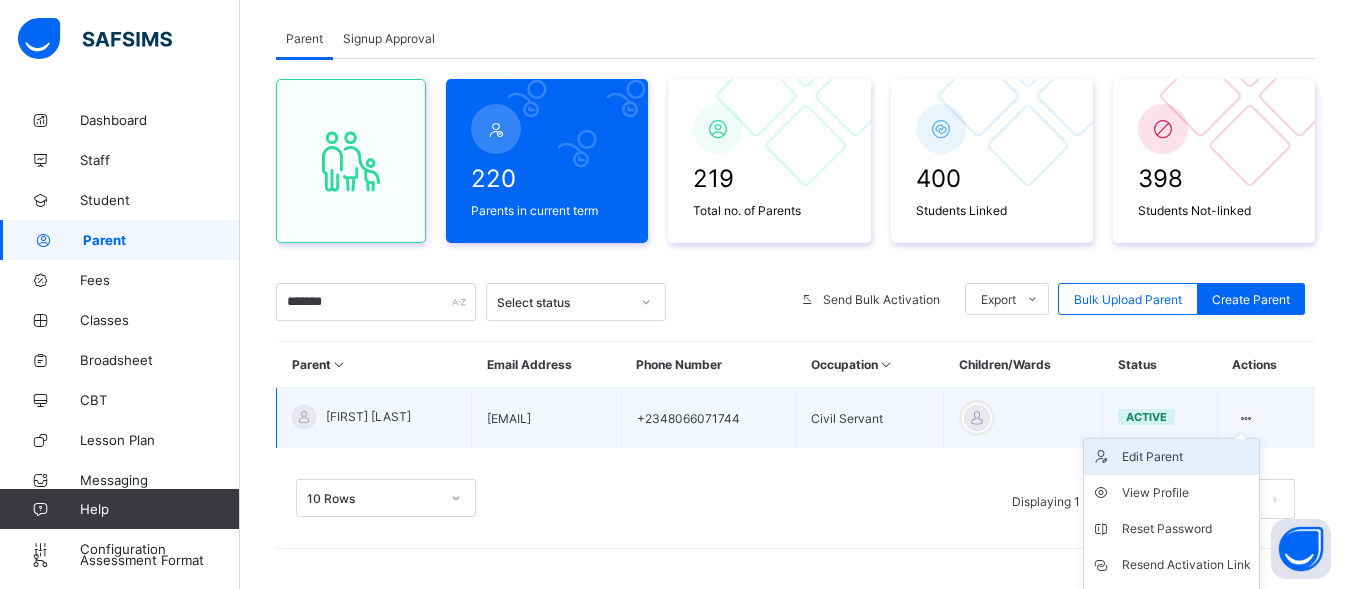 click on "Edit Parent" at bounding box center [1186, 457] 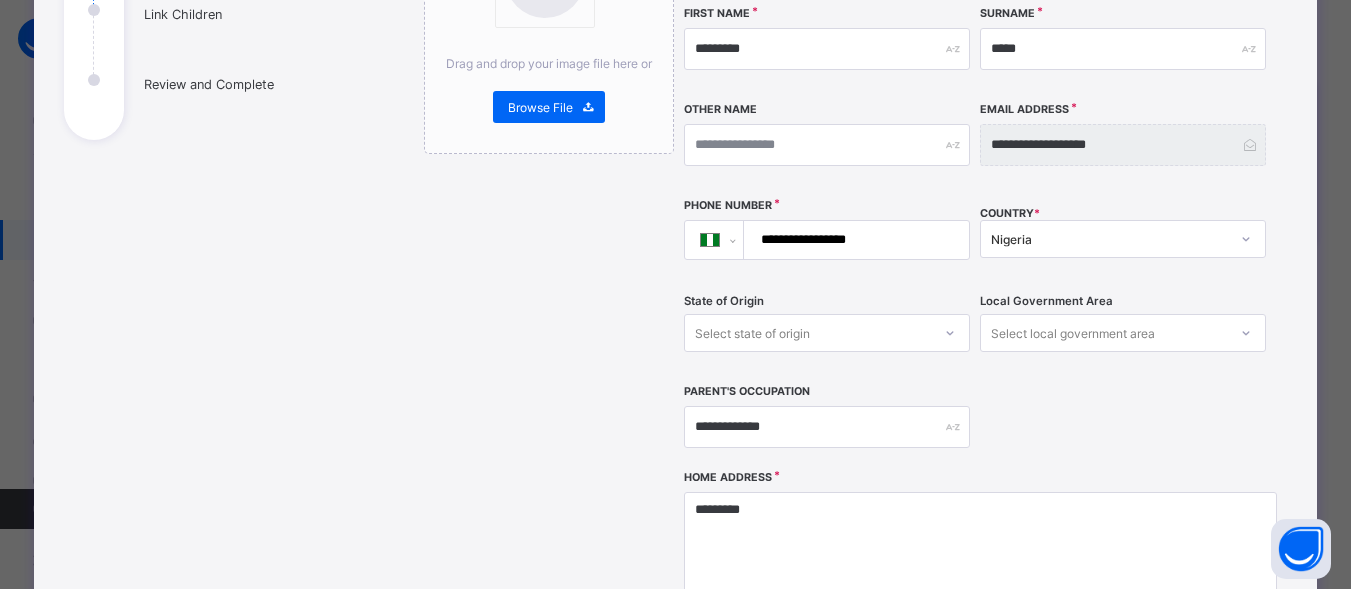 scroll, scrollTop: 326, scrollLeft: 0, axis: vertical 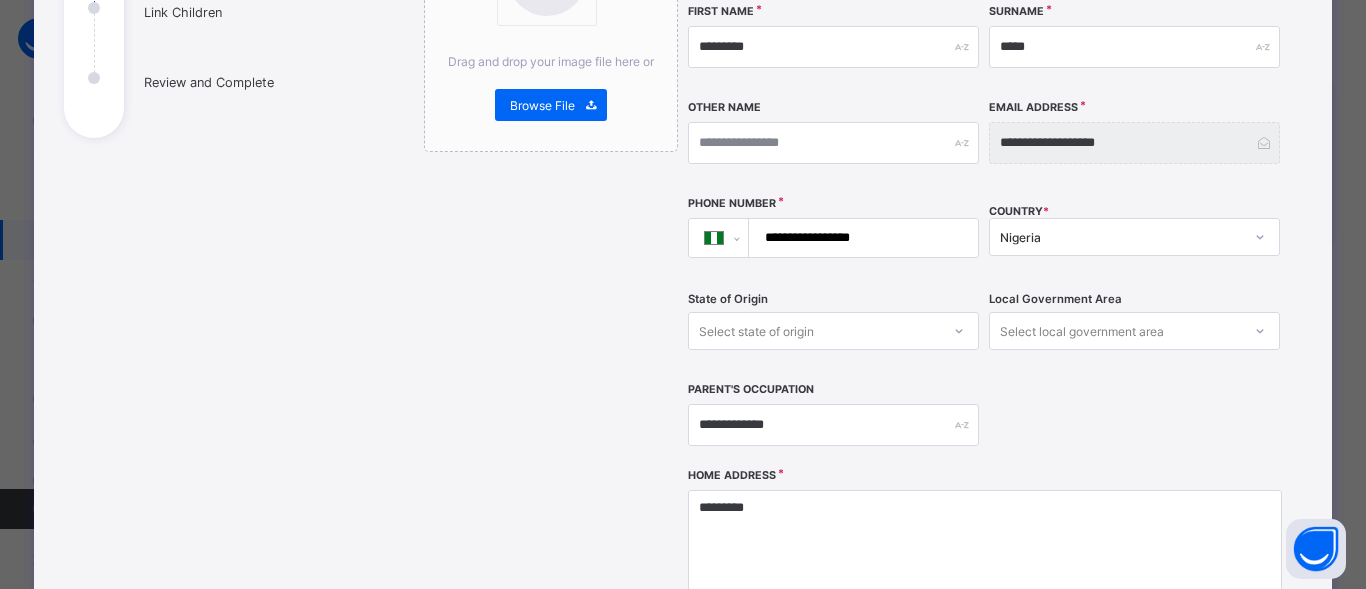 click on "**********" at bounding box center [859, 238] 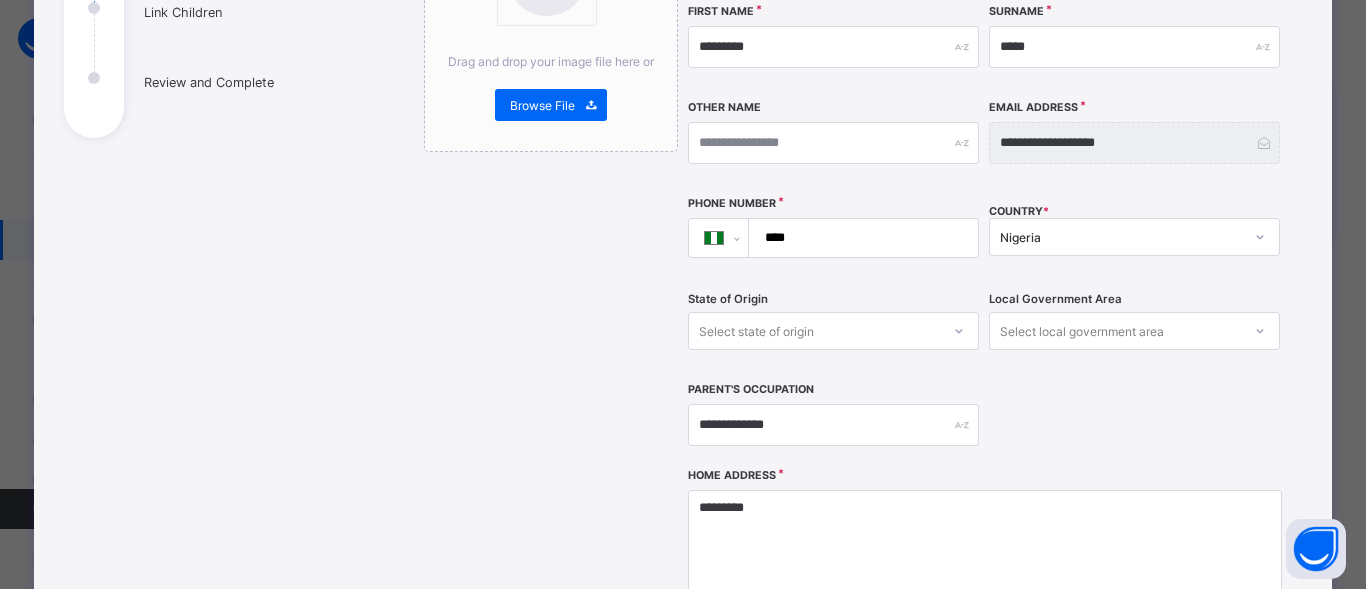 click on "****" at bounding box center [859, 238] 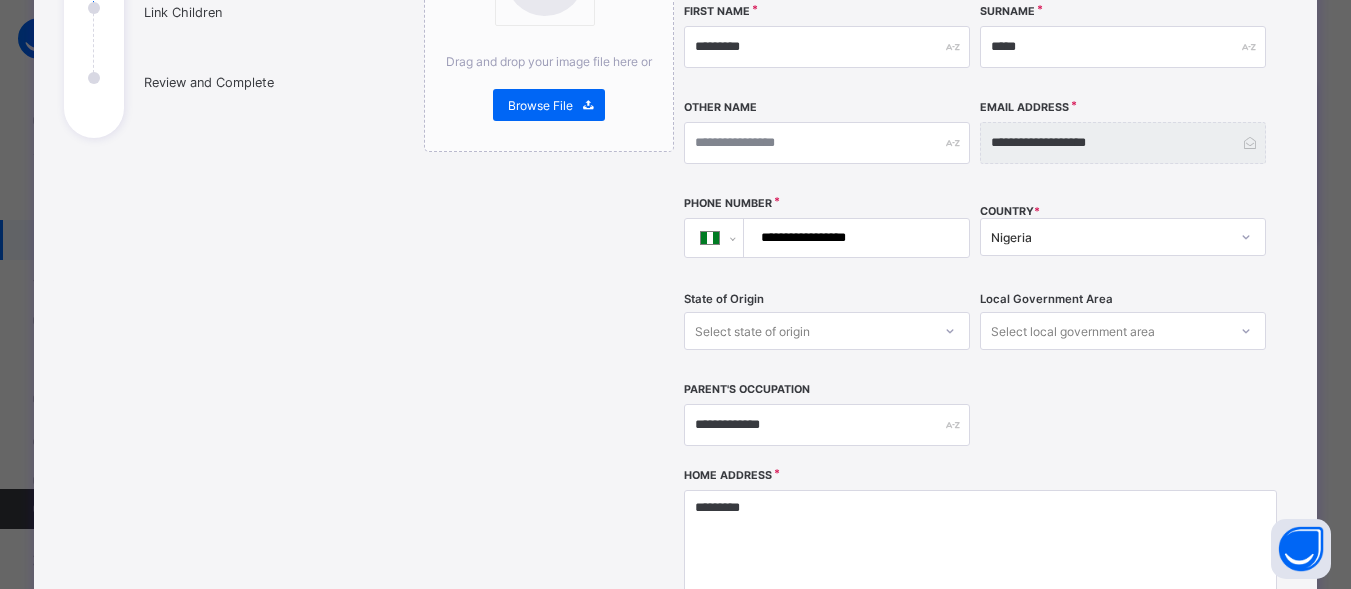 type on "**********" 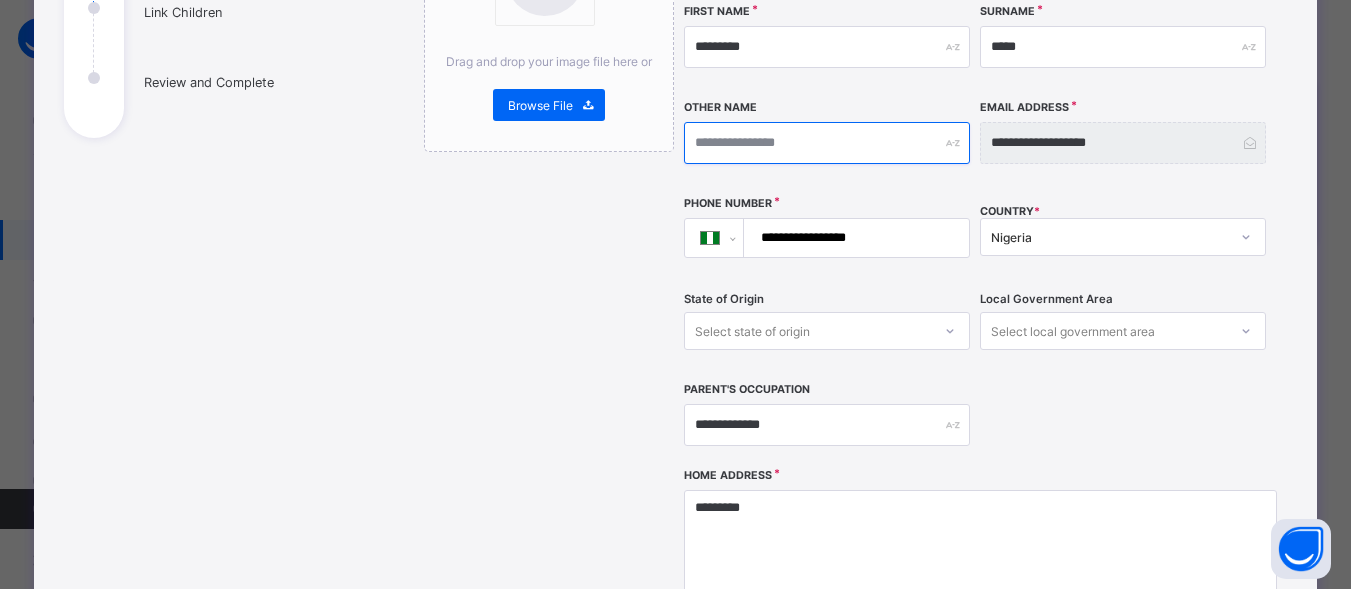 click at bounding box center (827, 143) 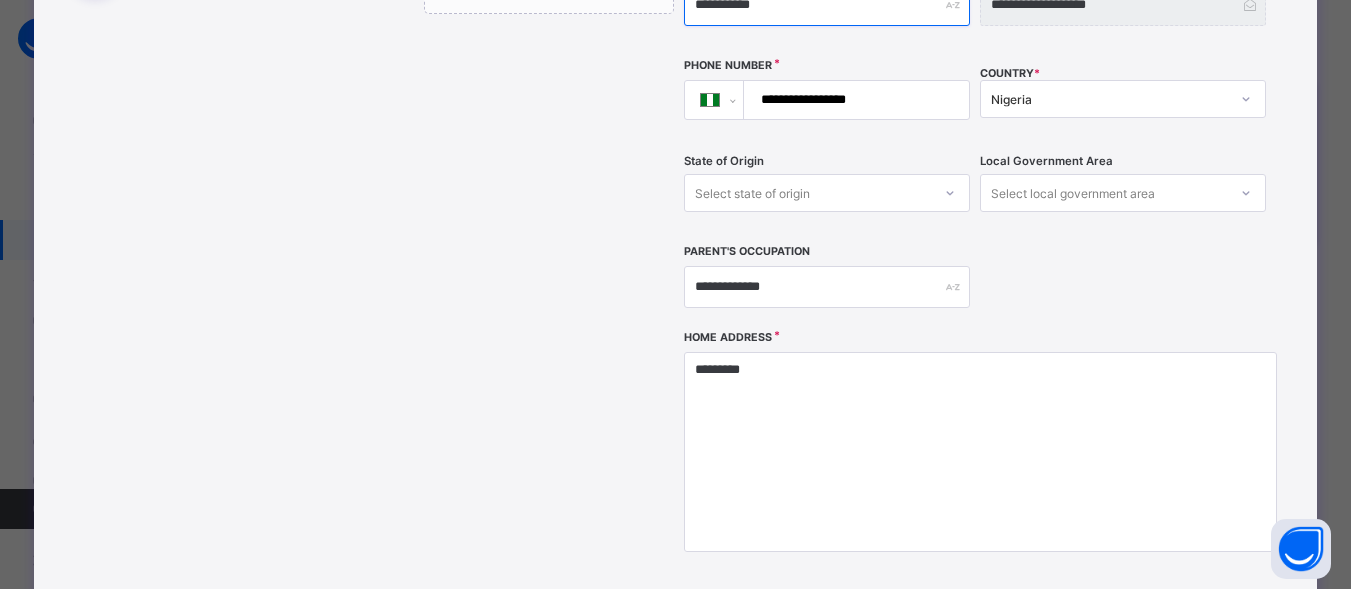 scroll, scrollTop: 481, scrollLeft: 0, axis: vertical 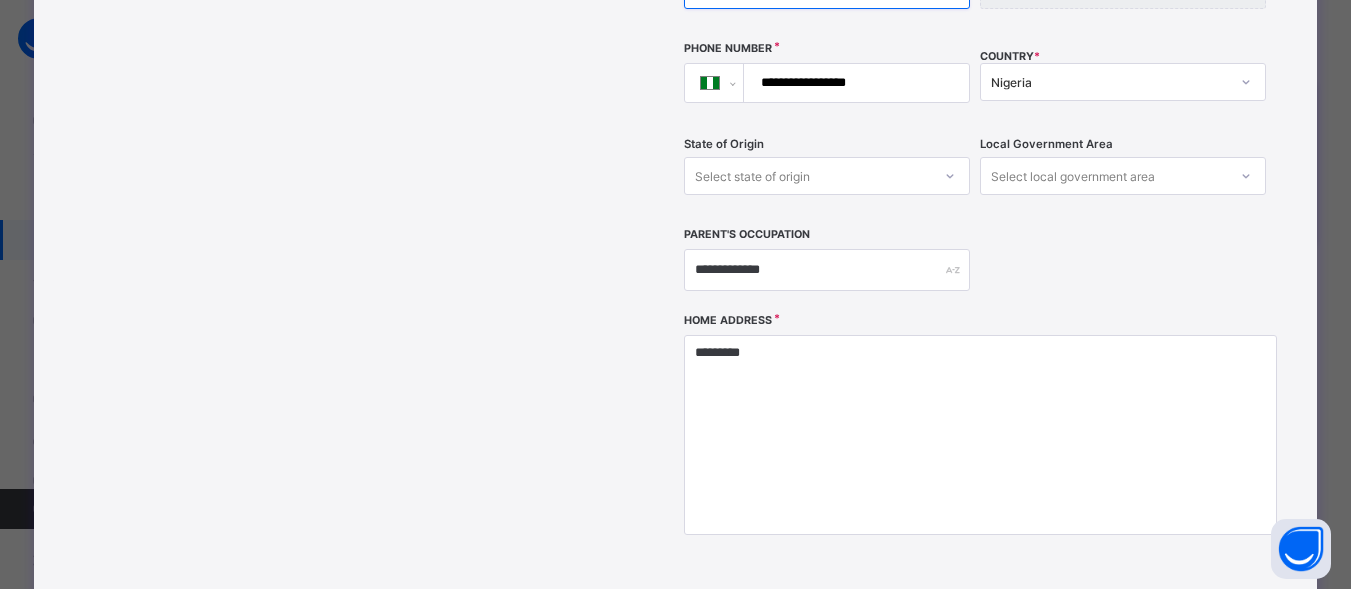 type on "**********" 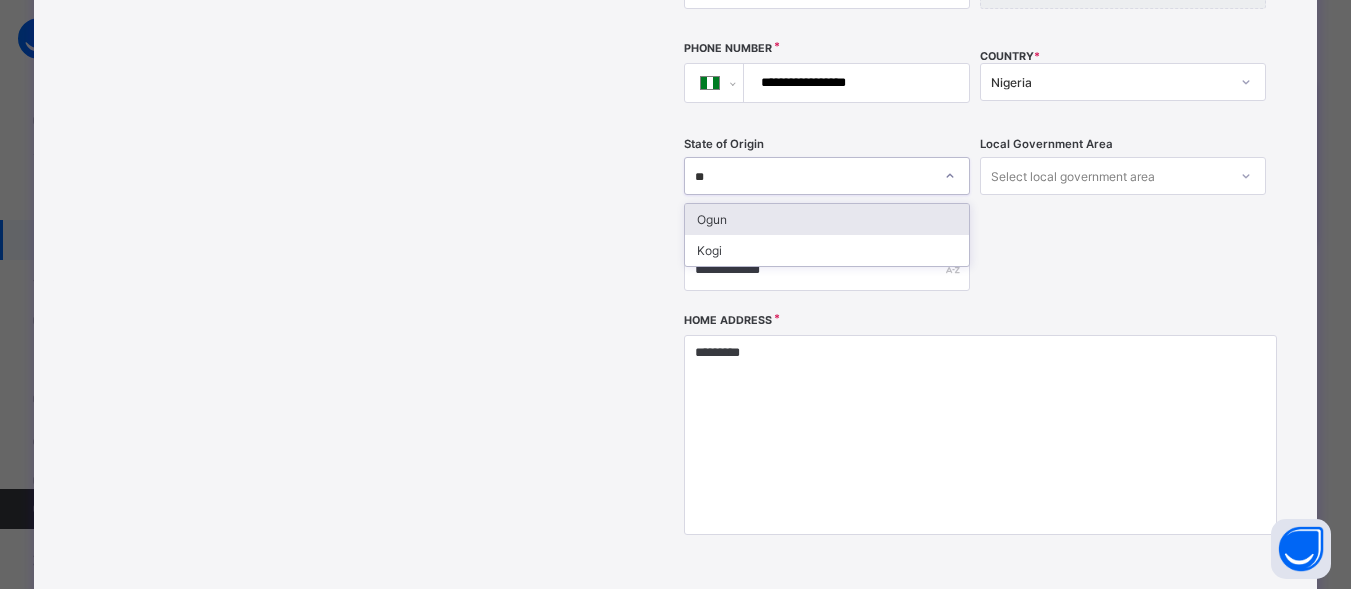 type on "***" 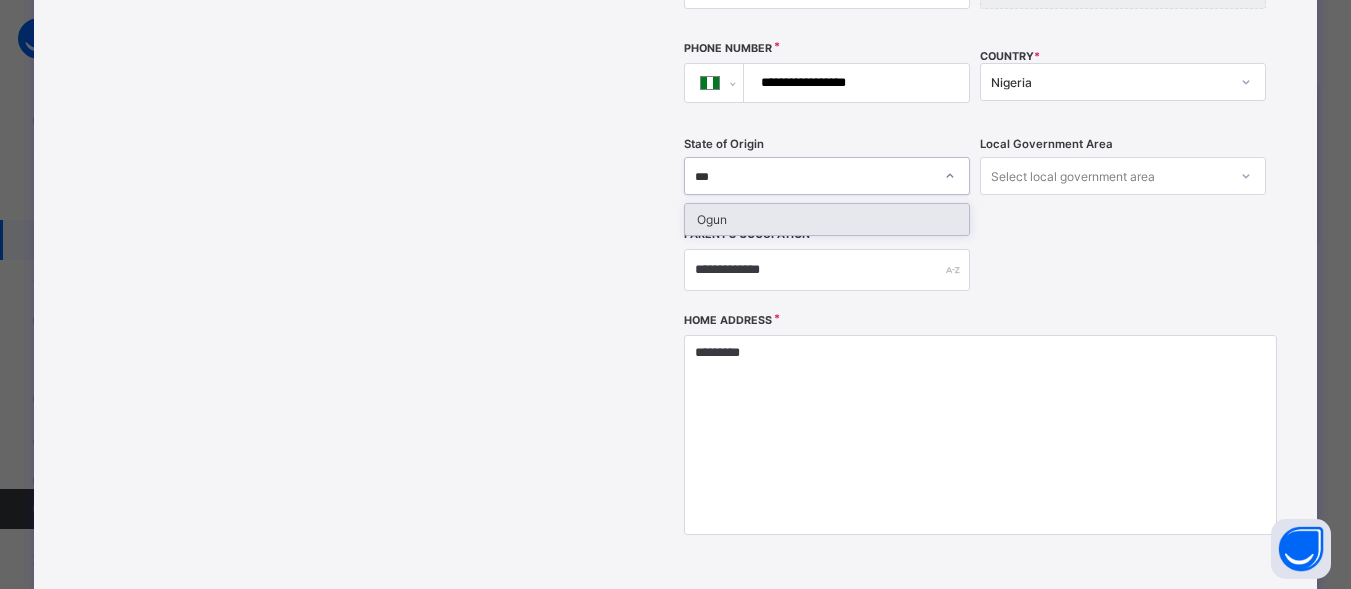 click on "Ogun" at bounding box center (827, 219) 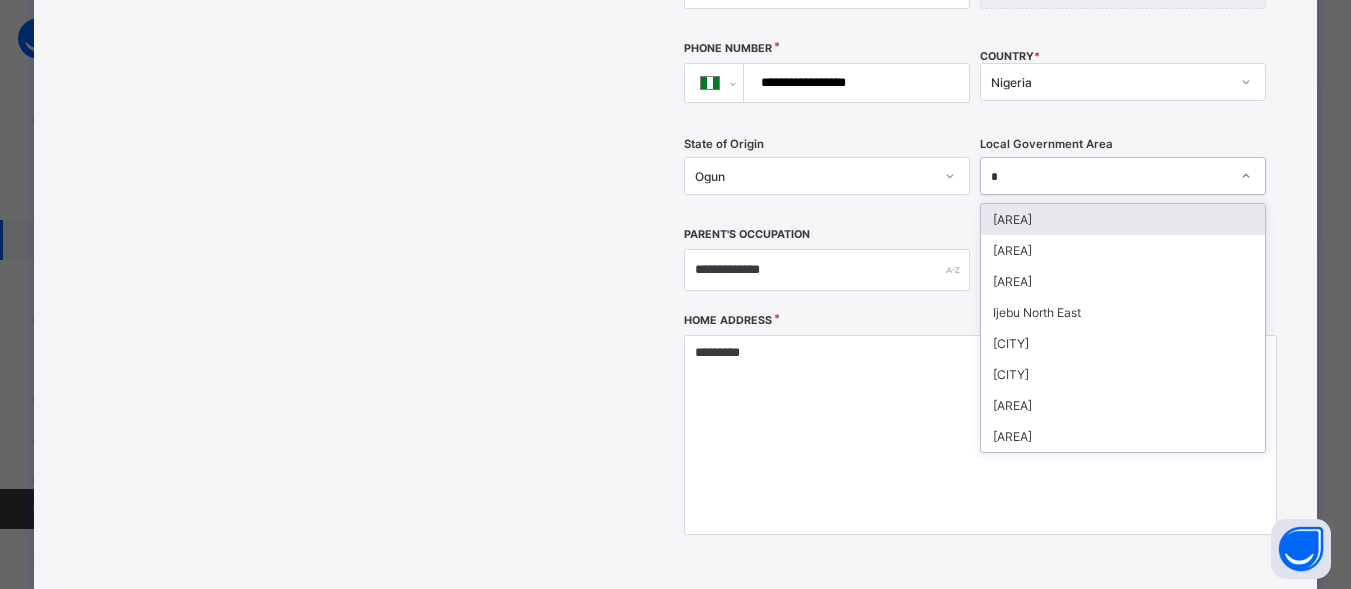 type on "**" 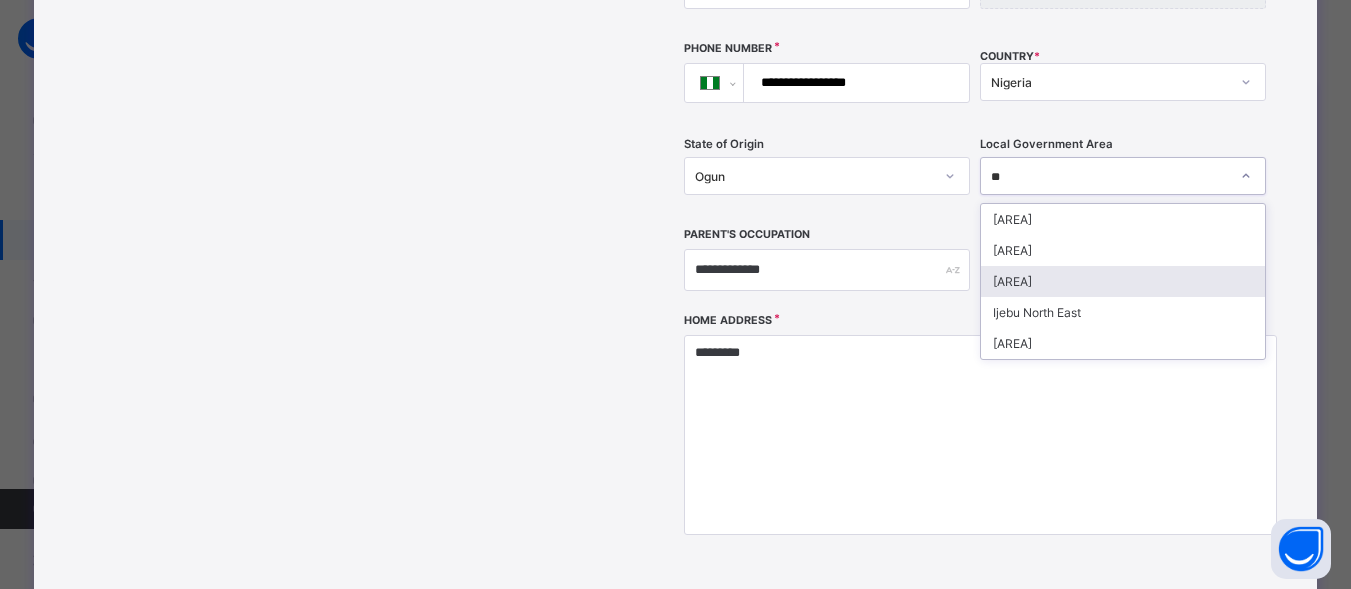 click on "[AREA]" at bounding box center (1123, 281) 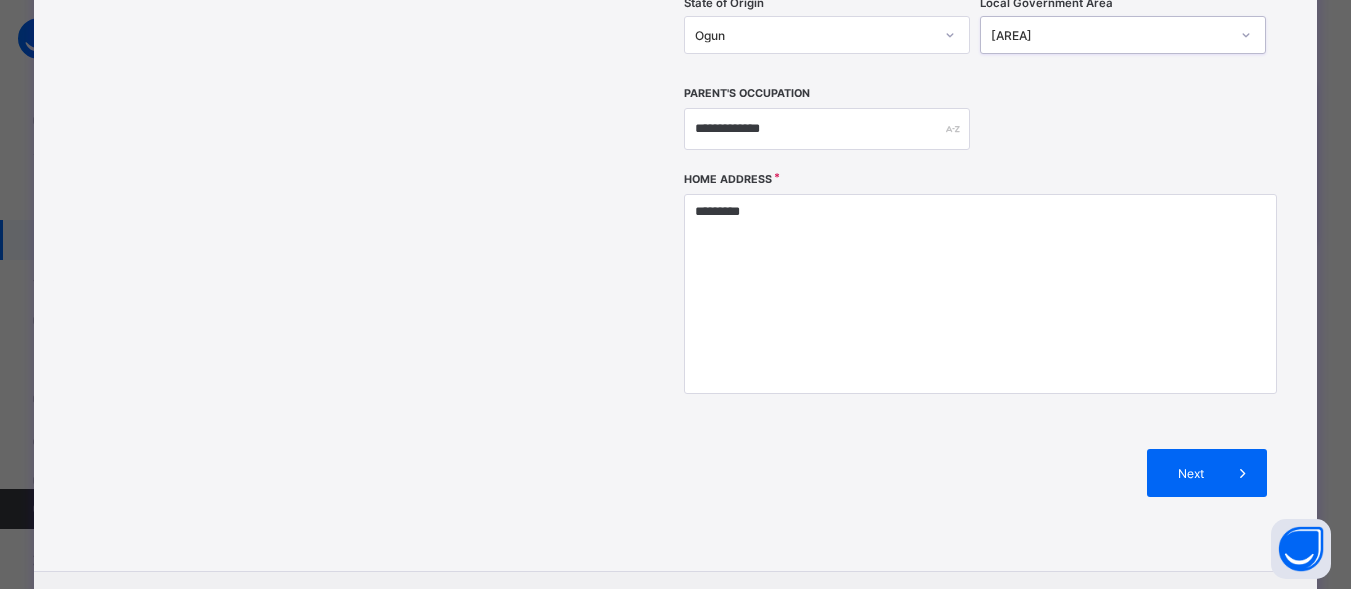 scroll, scrollTop: 628, scrollLeft: 0, axis: vertical 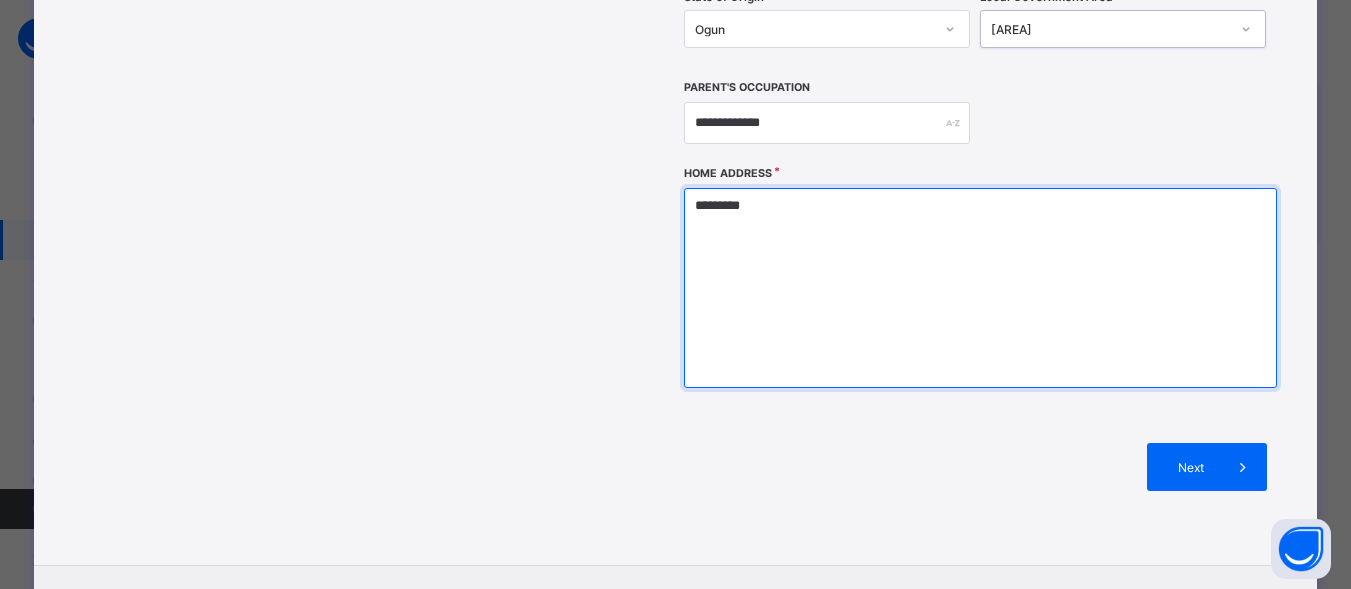 click on "*********" at bounding box center [980, 288] 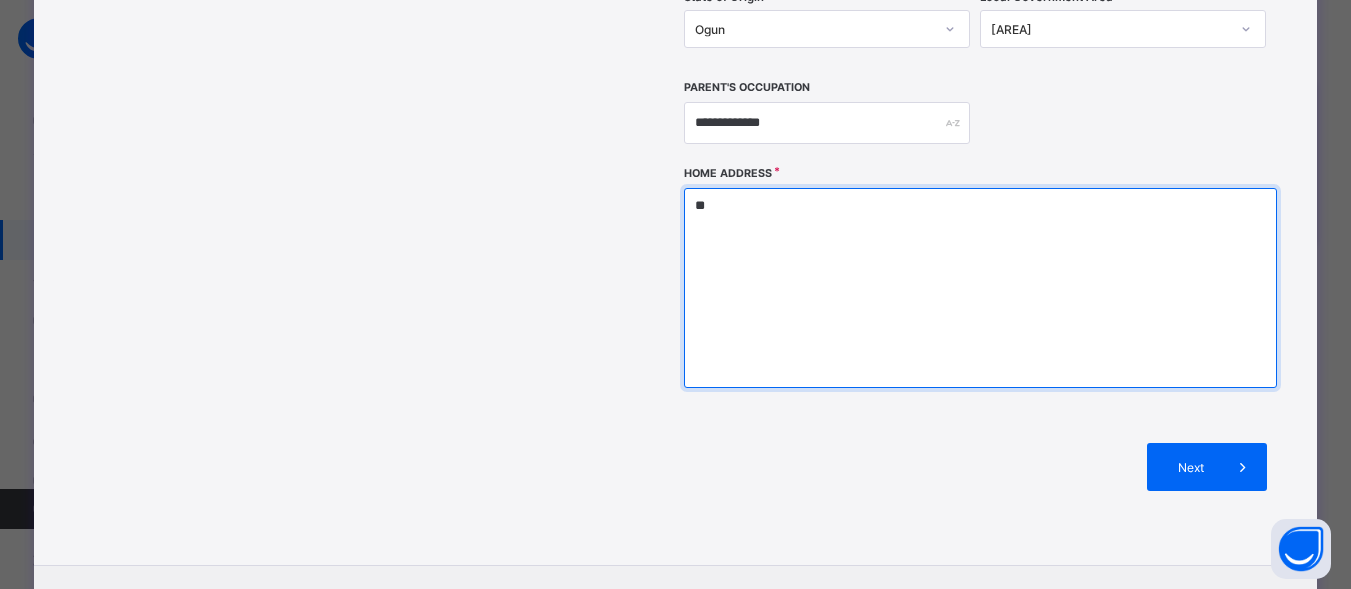 type on "*" 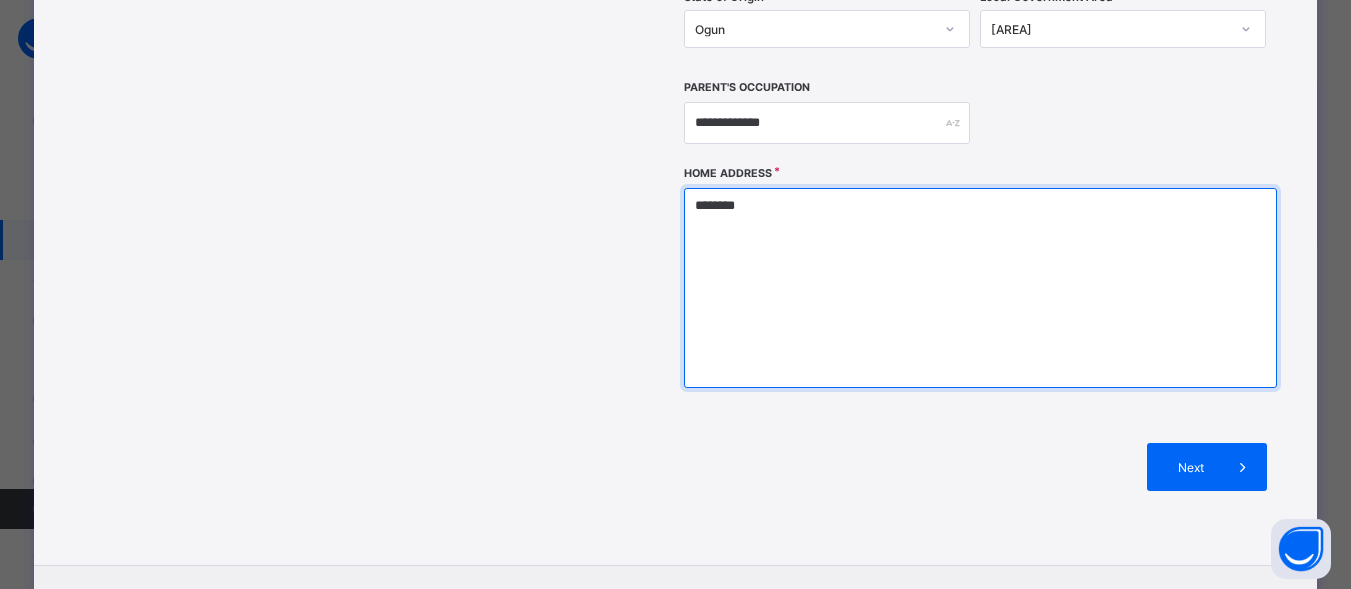 type on "*********" 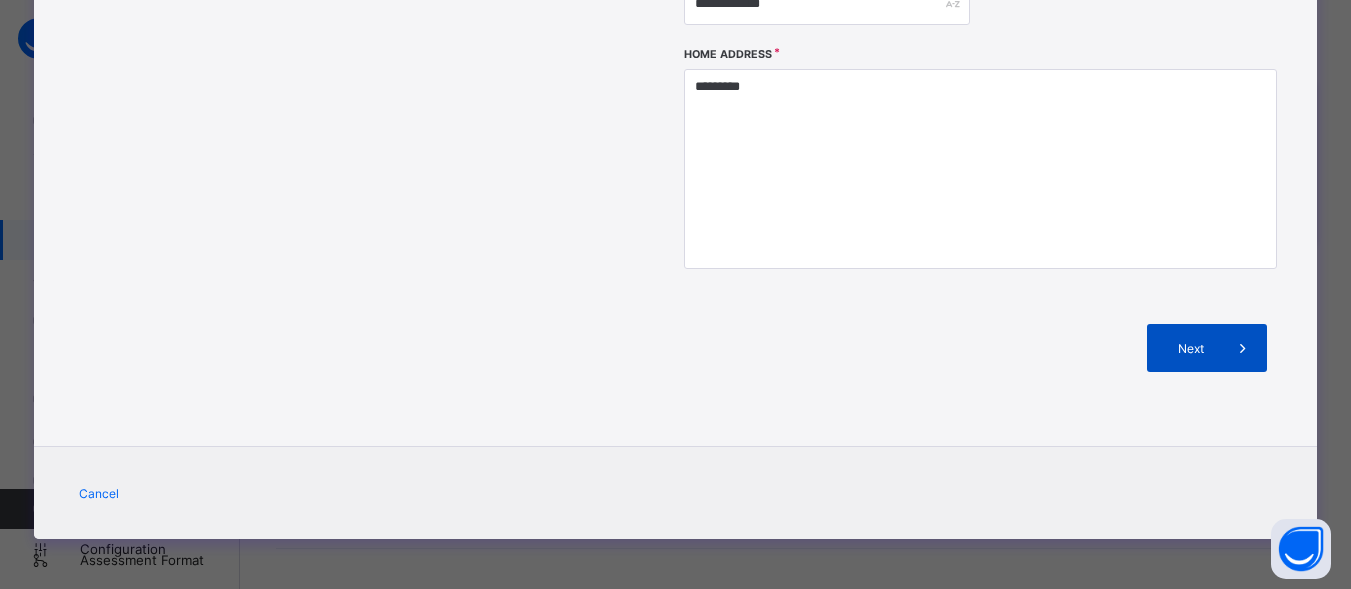 click on "Next" at bounding box center [1190, 348] 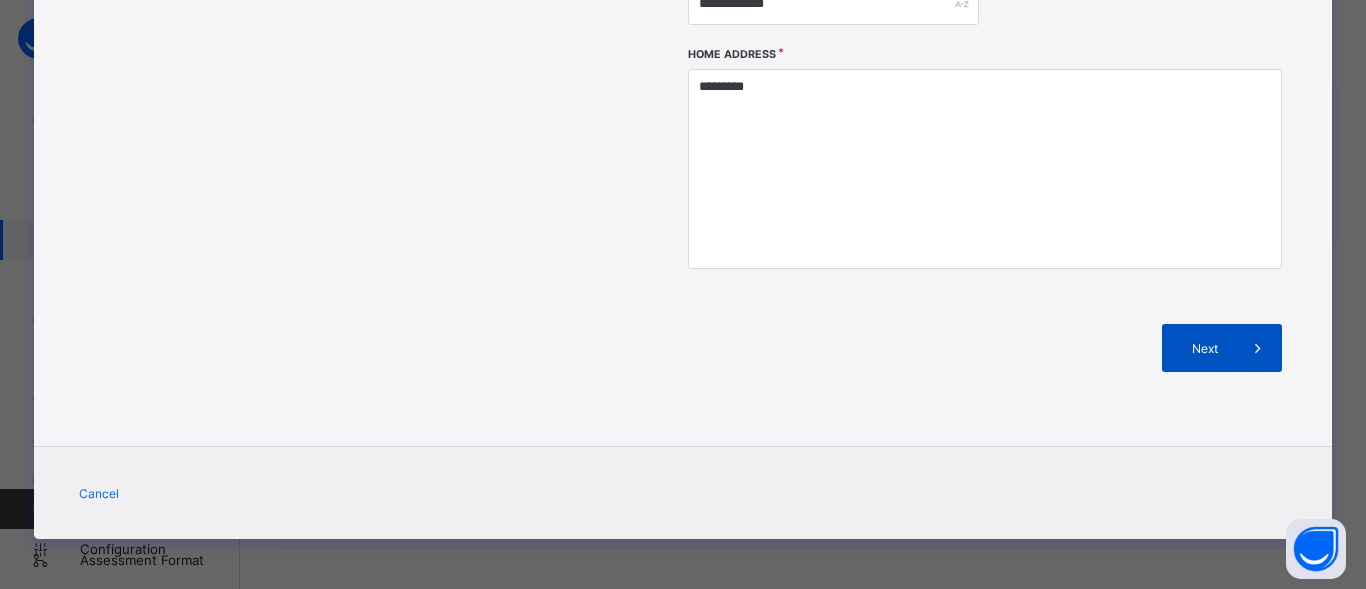 scroll, scrollTop: 401, scrollLeft: 0, axis: vertical 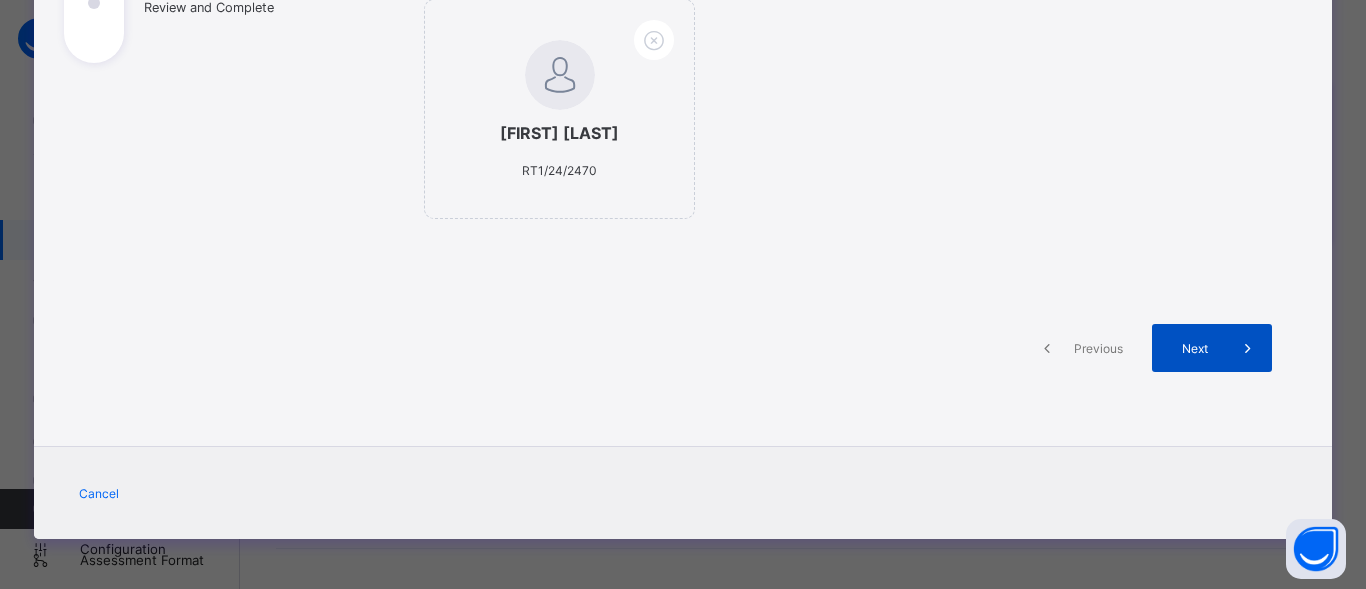 click at bounding box center (1248, 348) 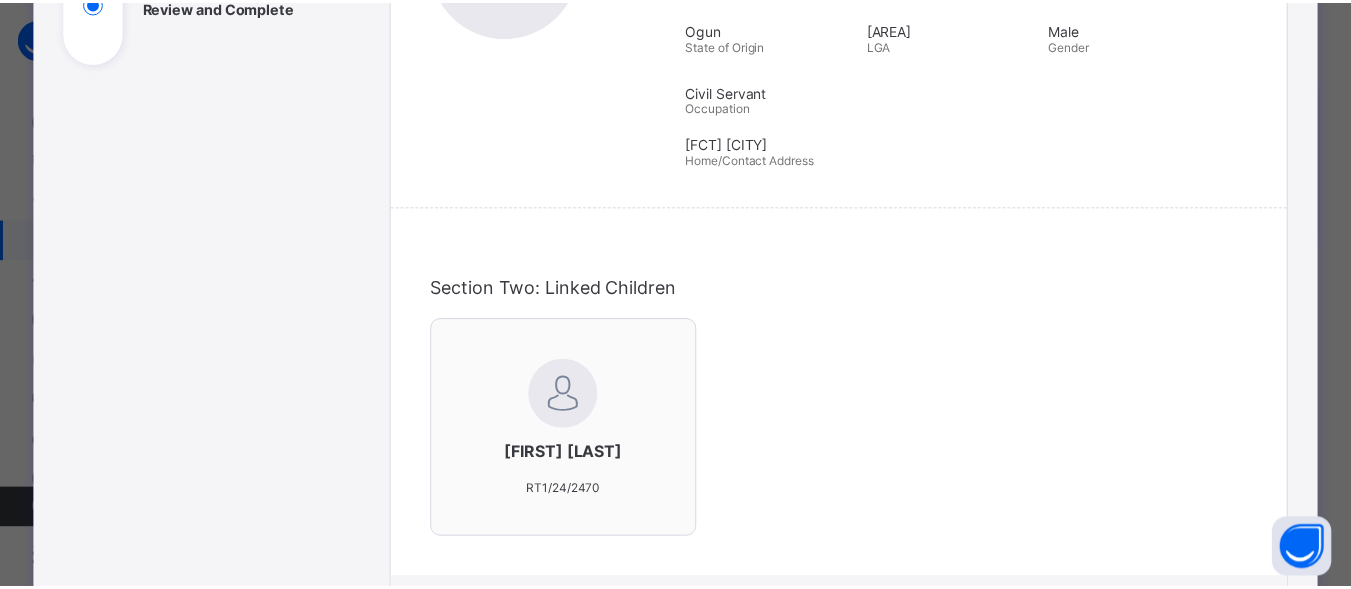 scroll, scrollTop: 748, scrollLeft: 0, axis: vertical 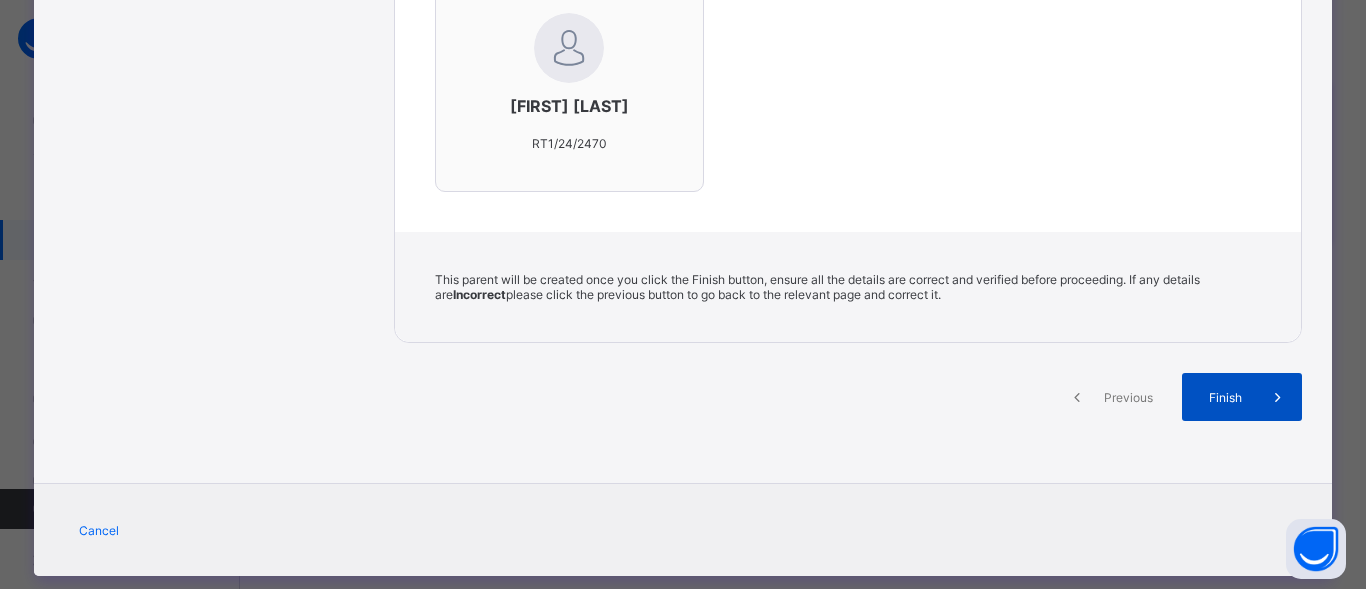 click on "Finish" at bounding box center (1225, 397) 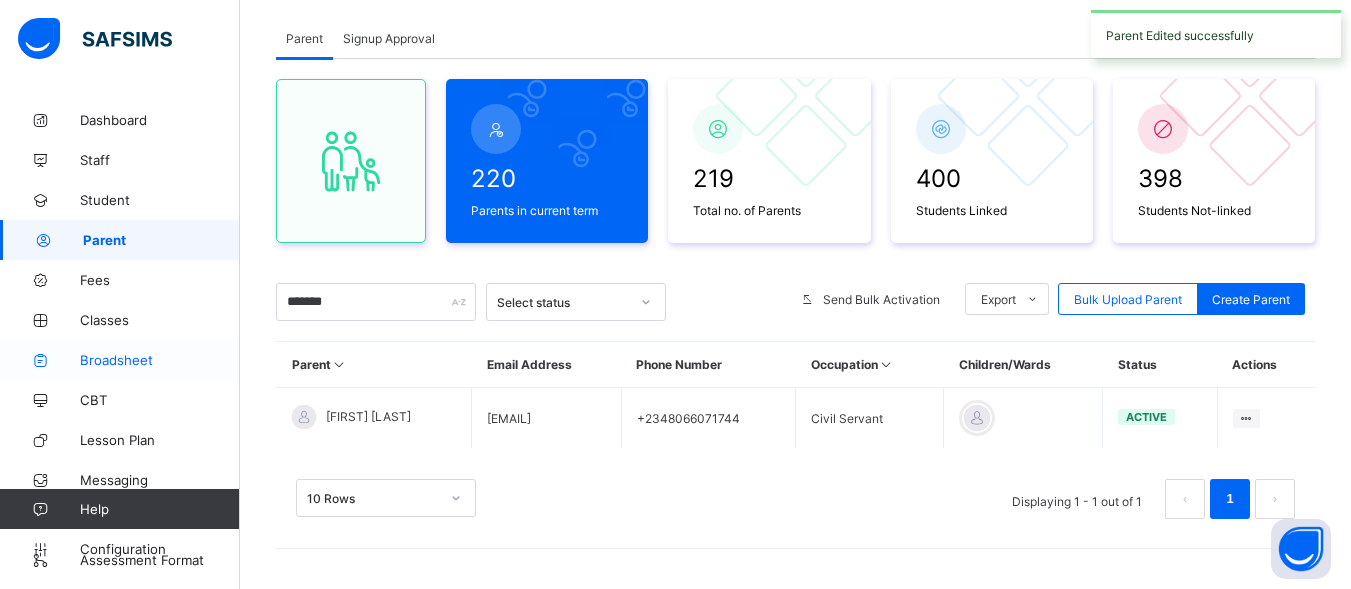 click on "Broadsheet" at bounding box center (160, 360) 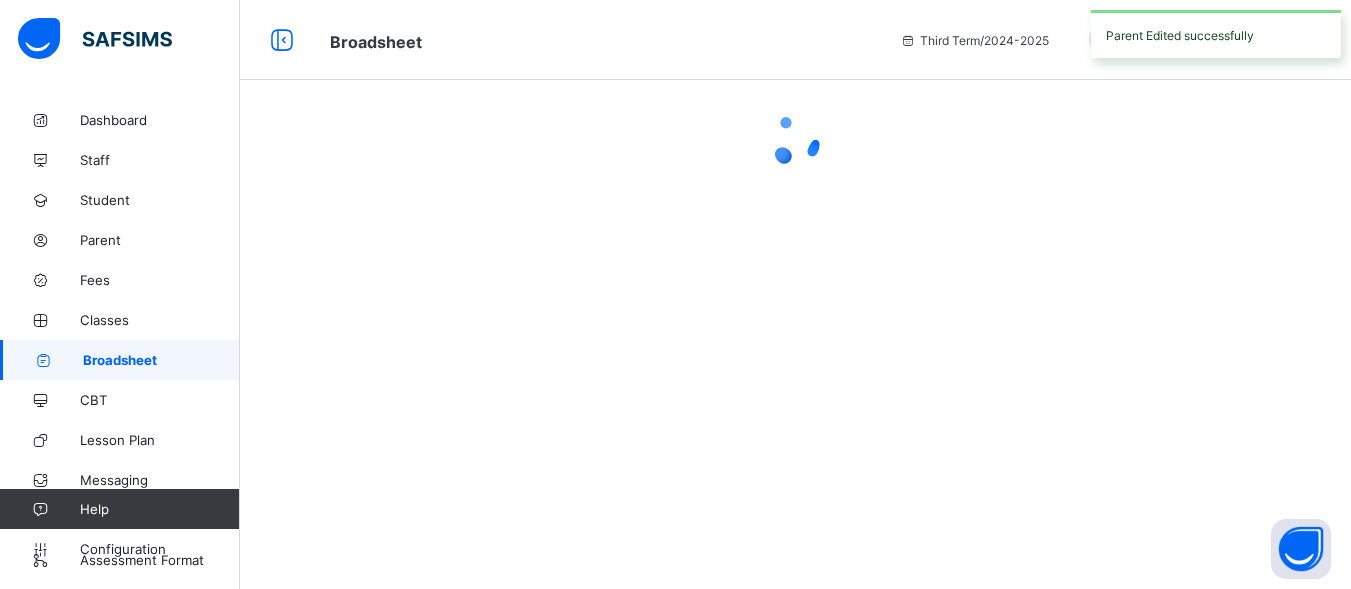 scroll, scrollTop: 0, scrollLeft: 0, axis: both 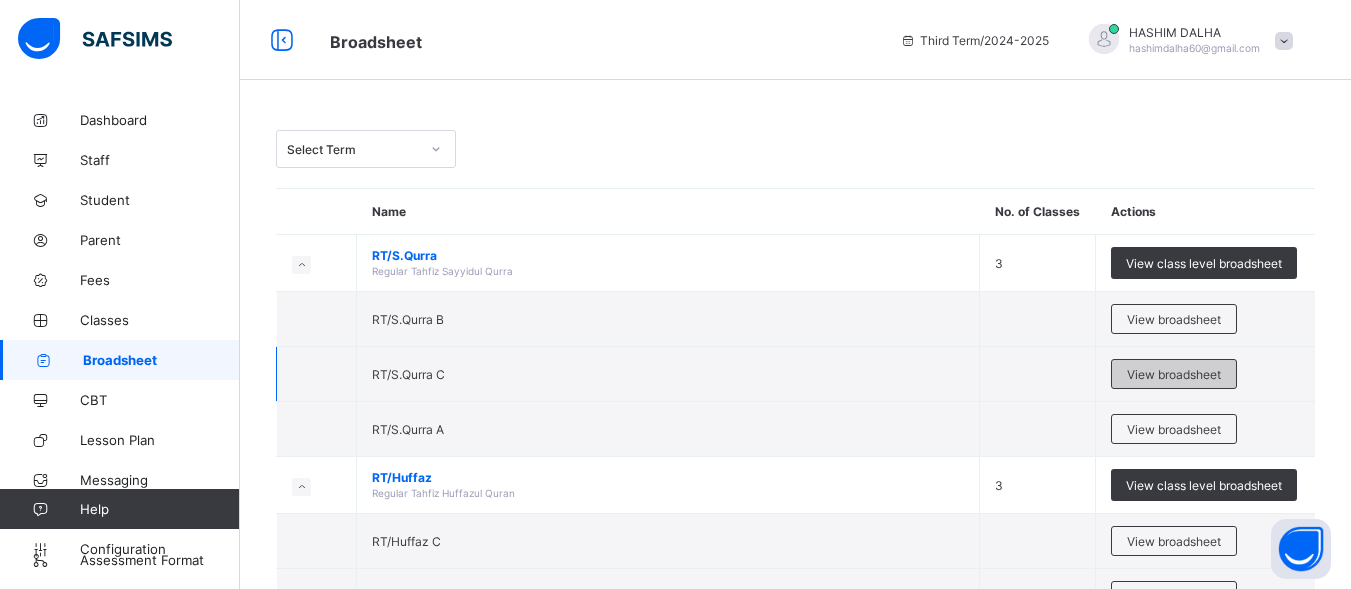 click on "View broadsheet" at bounding box center (1174, 374) 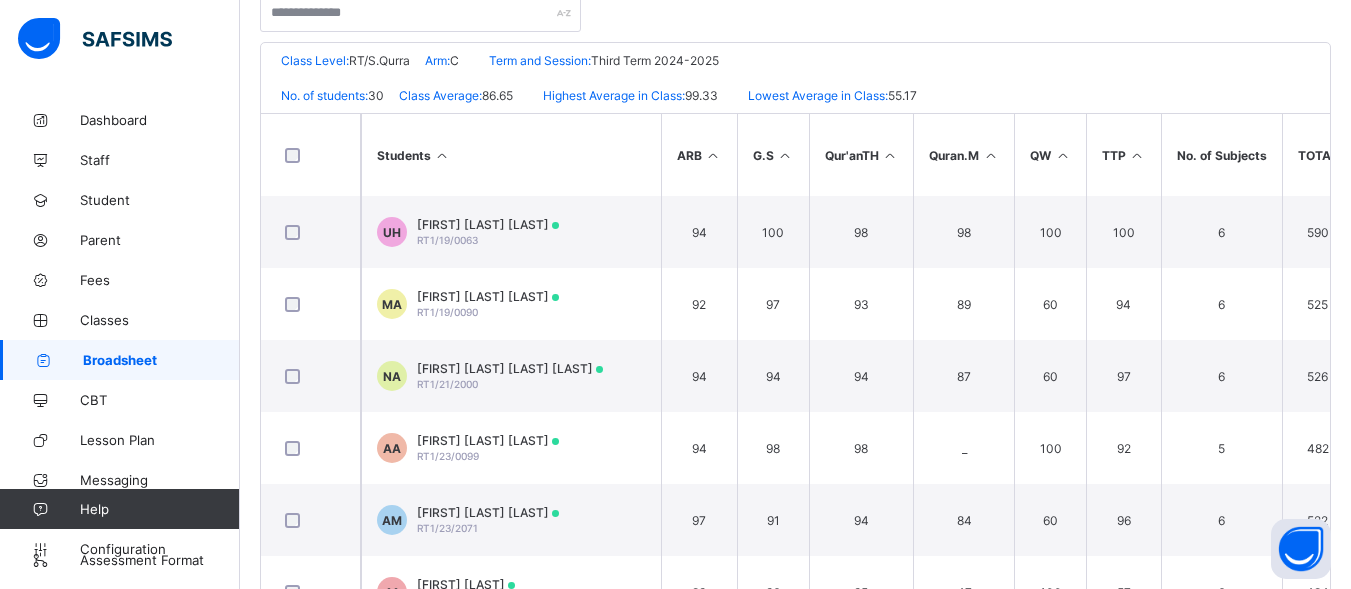 scroll, scrollTop: 438, scrollLeft: 0, axis: vertical 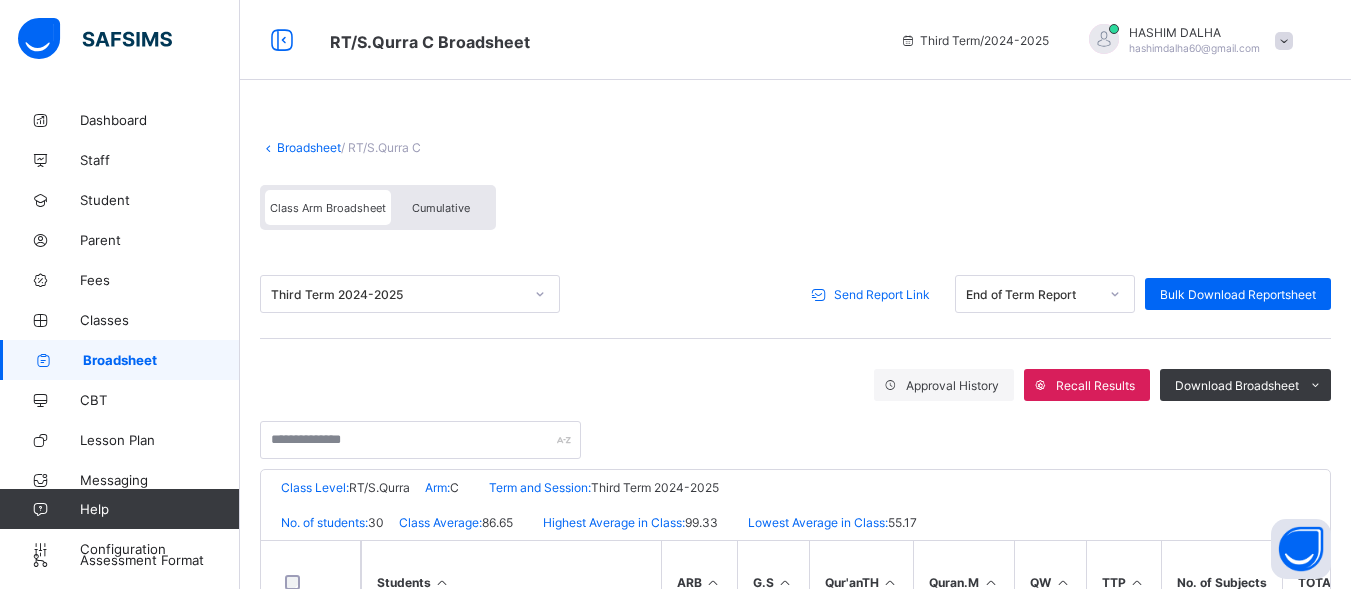 click on "Send Report Link" at bounding box center [882, 294] 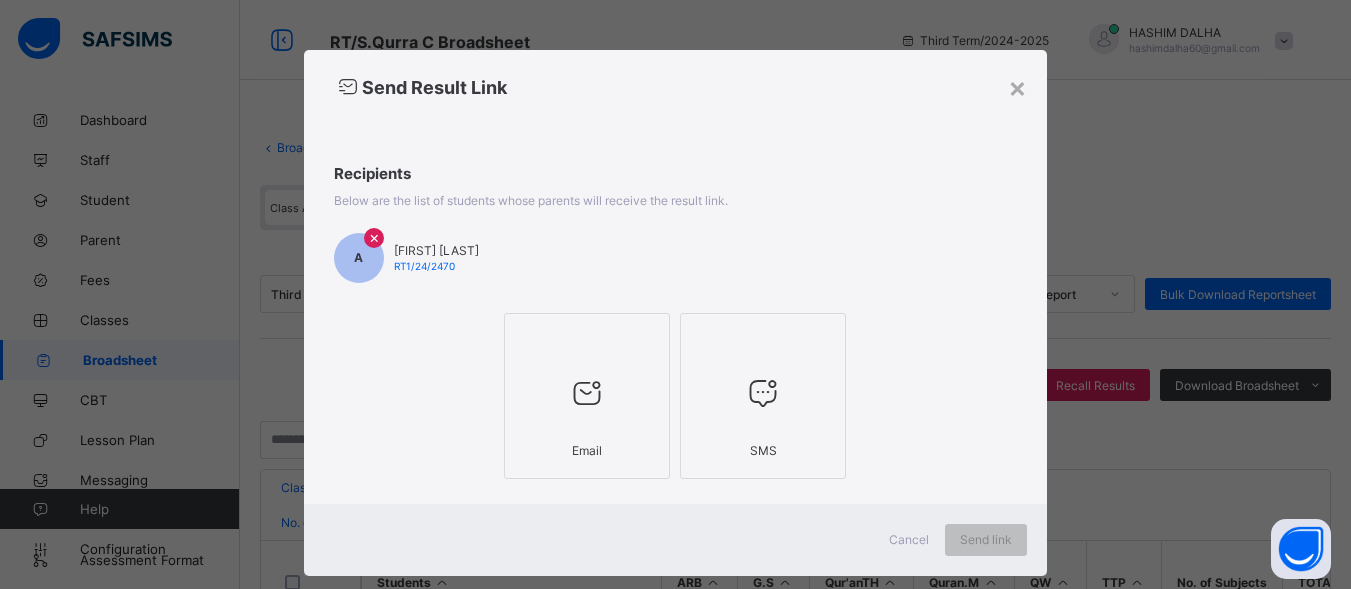 click at bounding box center [587, 393] 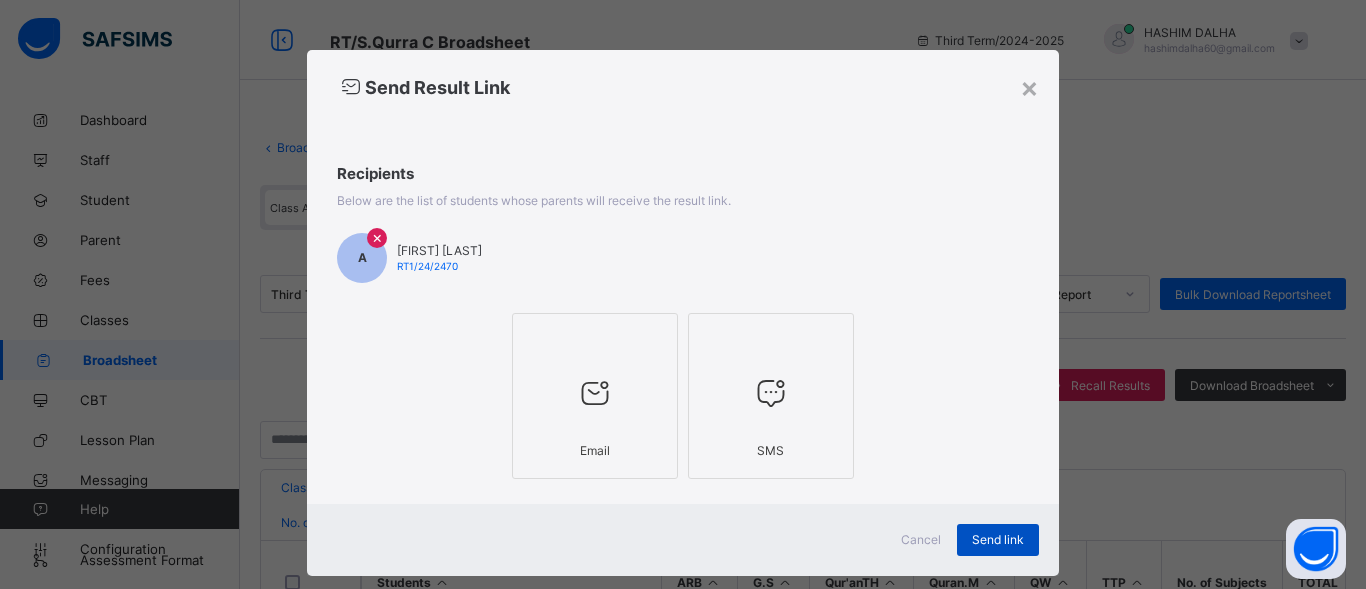 click on "Send link" at bounding box center [998, 539] 